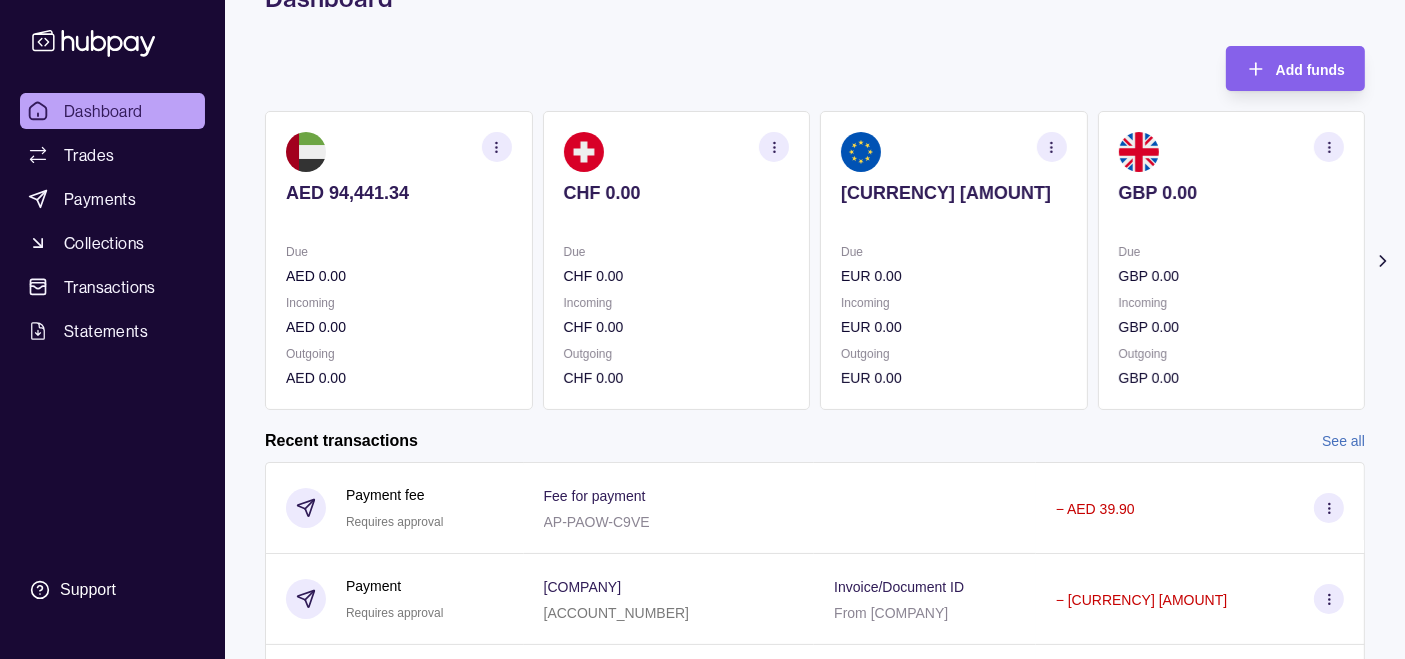scroll, scrollTop: 605, scrollLeft: 0, axis: vertical 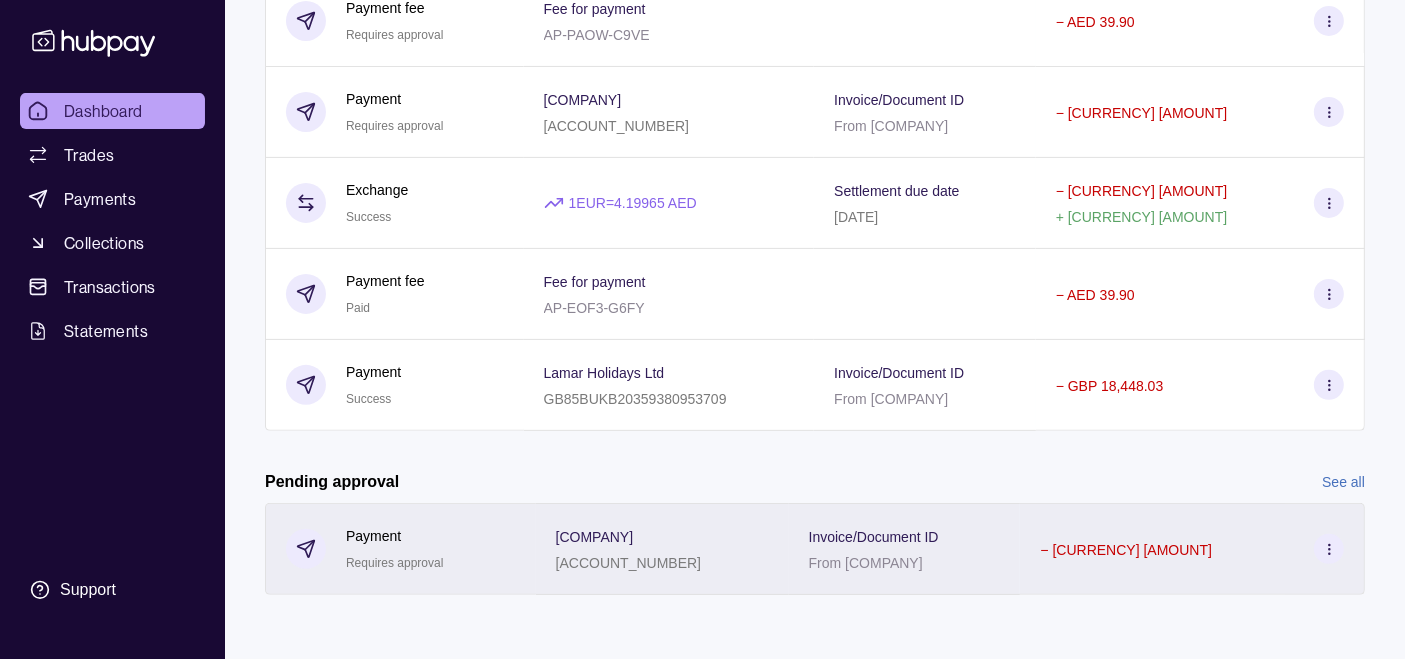 click on "[COMPANY] [ACCOUNT_NUMBER]" at bounding box center [662, 549] 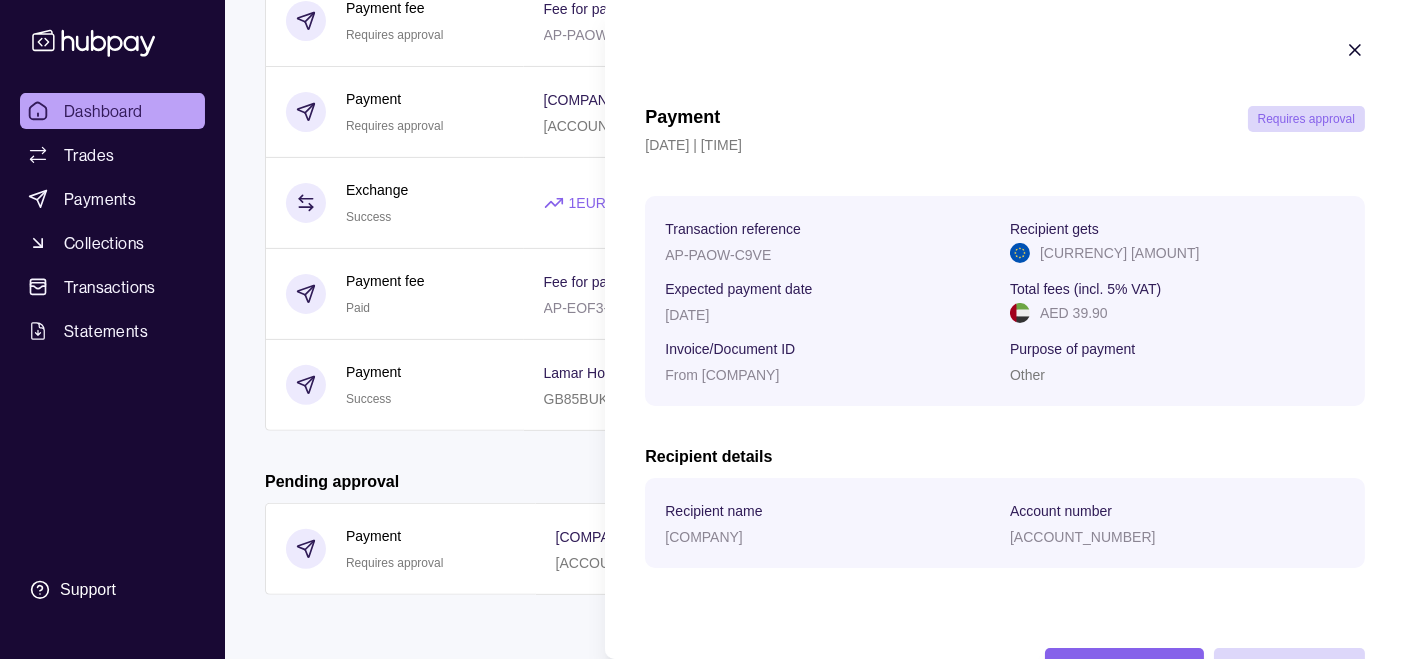 click on "[COMPANY]" at bounding box center [704, 537] 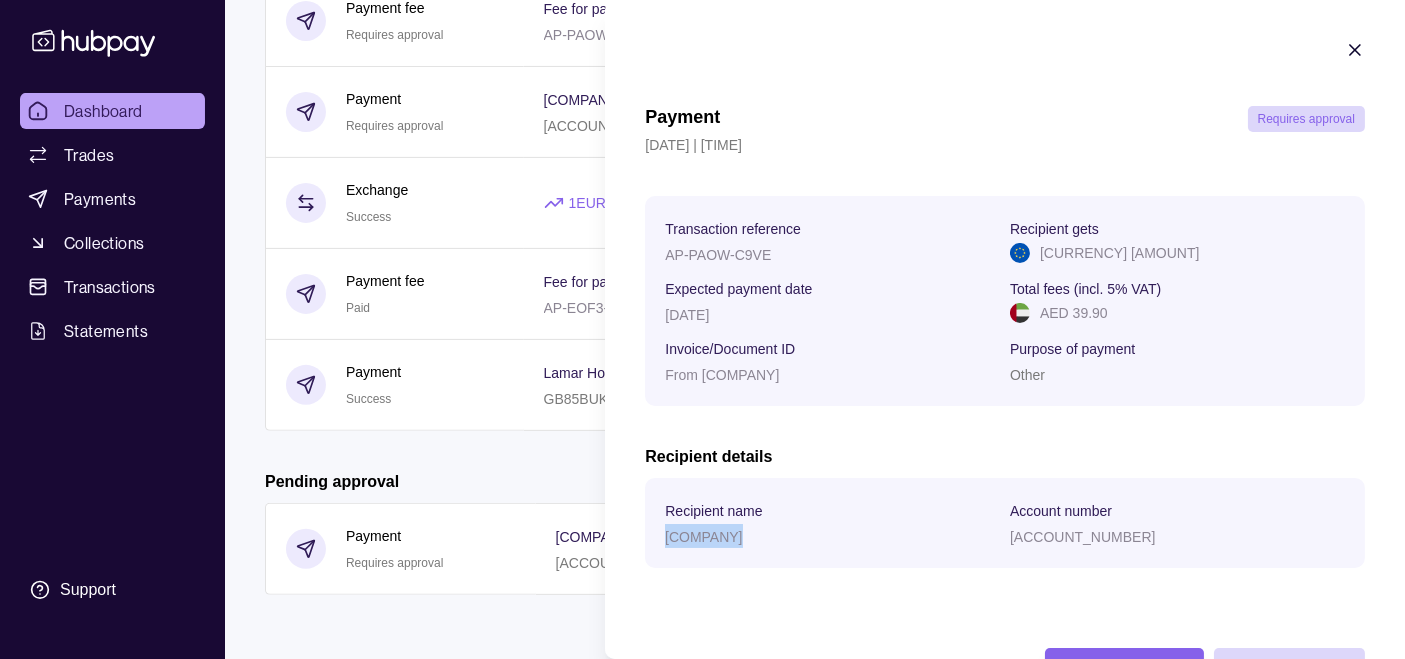 click on "[COMPANY]" at bounding box center [704, 537] 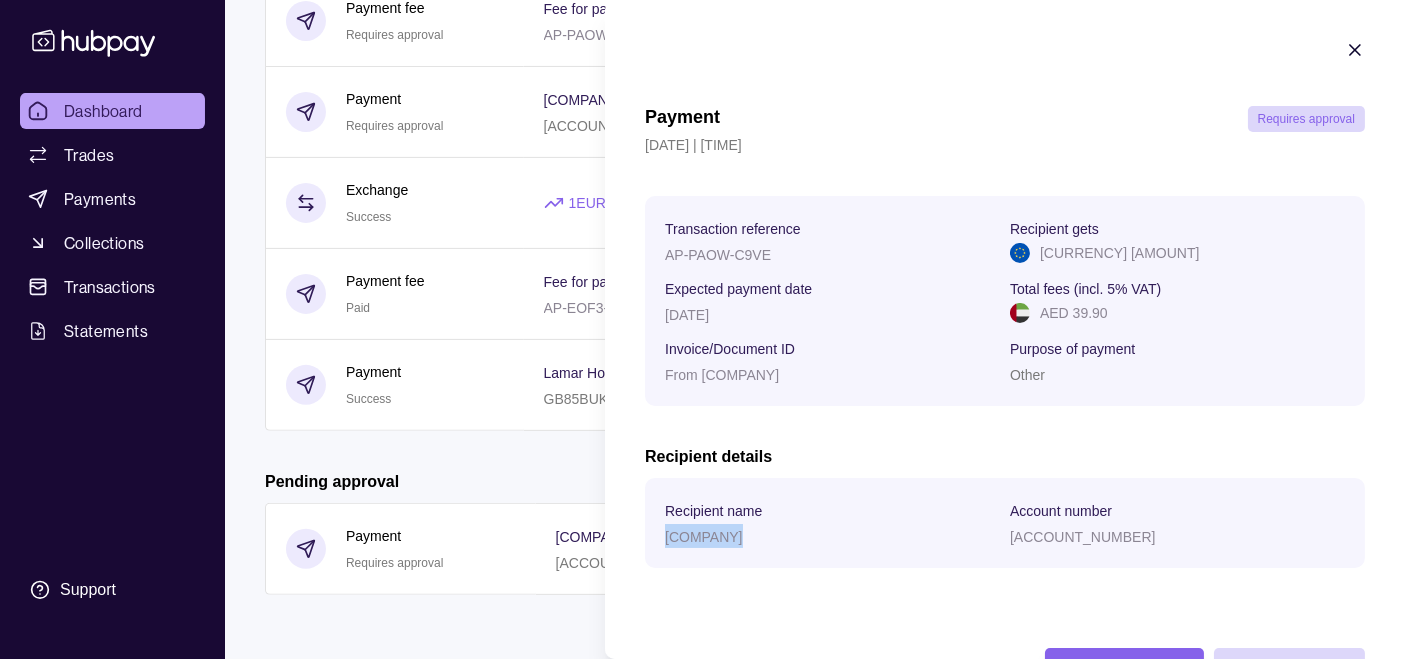 click 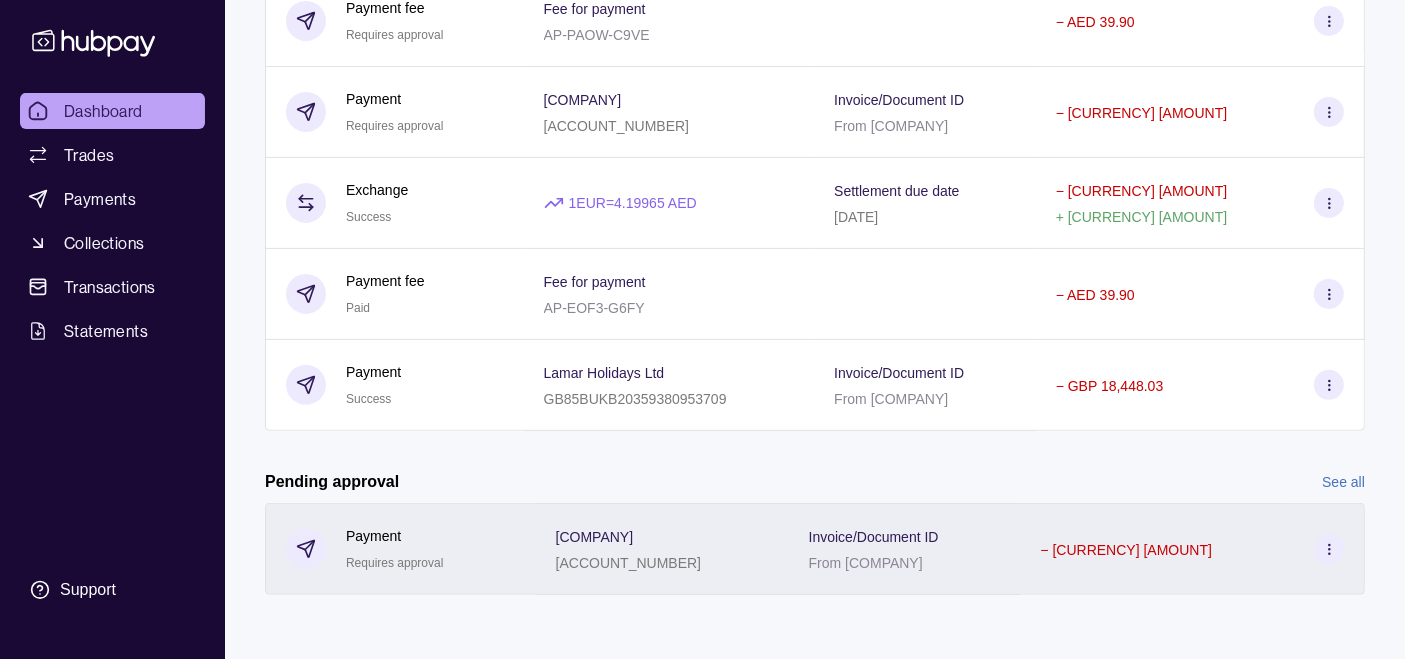 click on "[COMPANY] [ACCOUNT_NUMBER]" at bounding box center [662, 549] 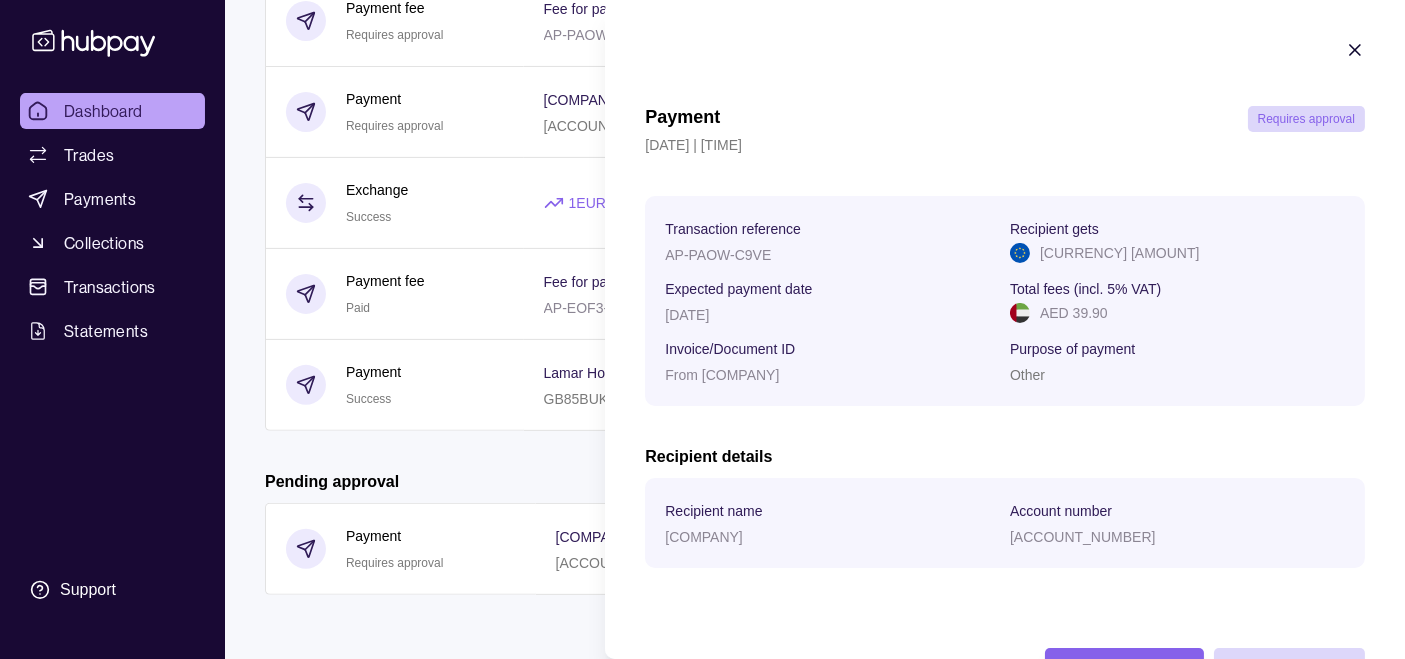 click on "Payment Requires approval" at bounding box center (1005, 119) 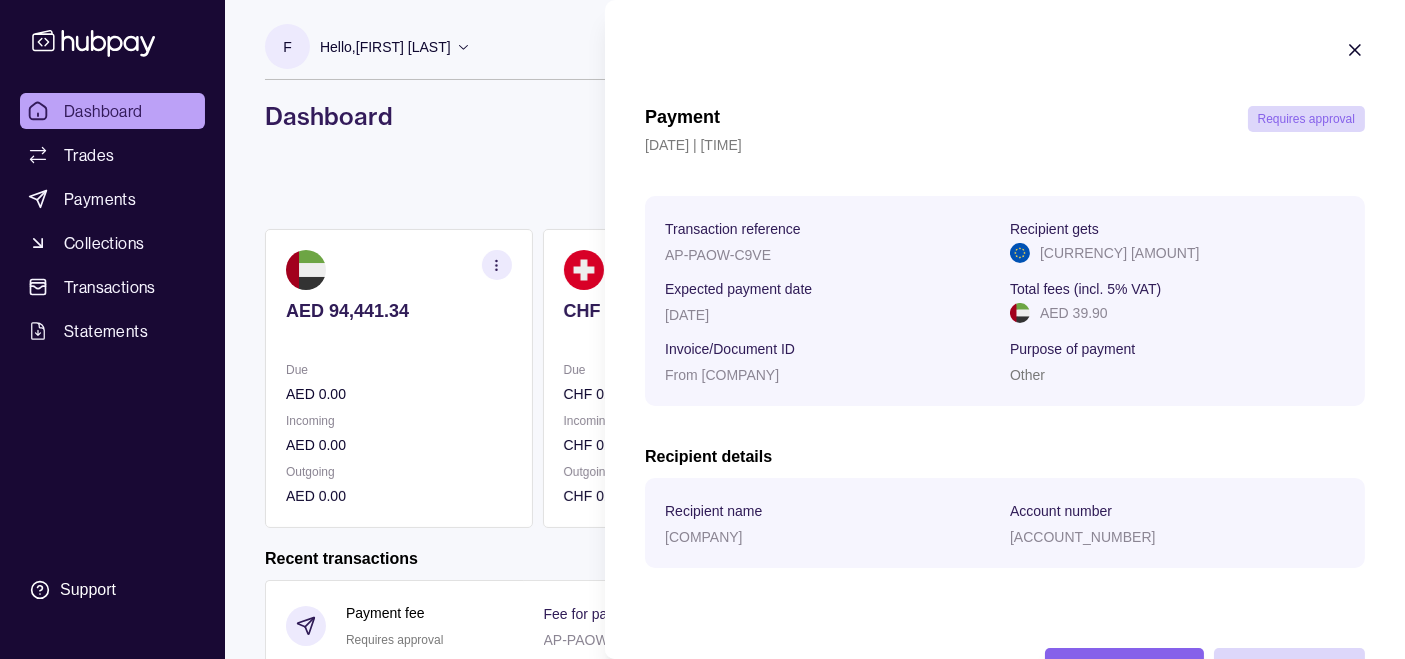 scroll, scrollTop: 374, scrollLeft: 0, axis: vertical 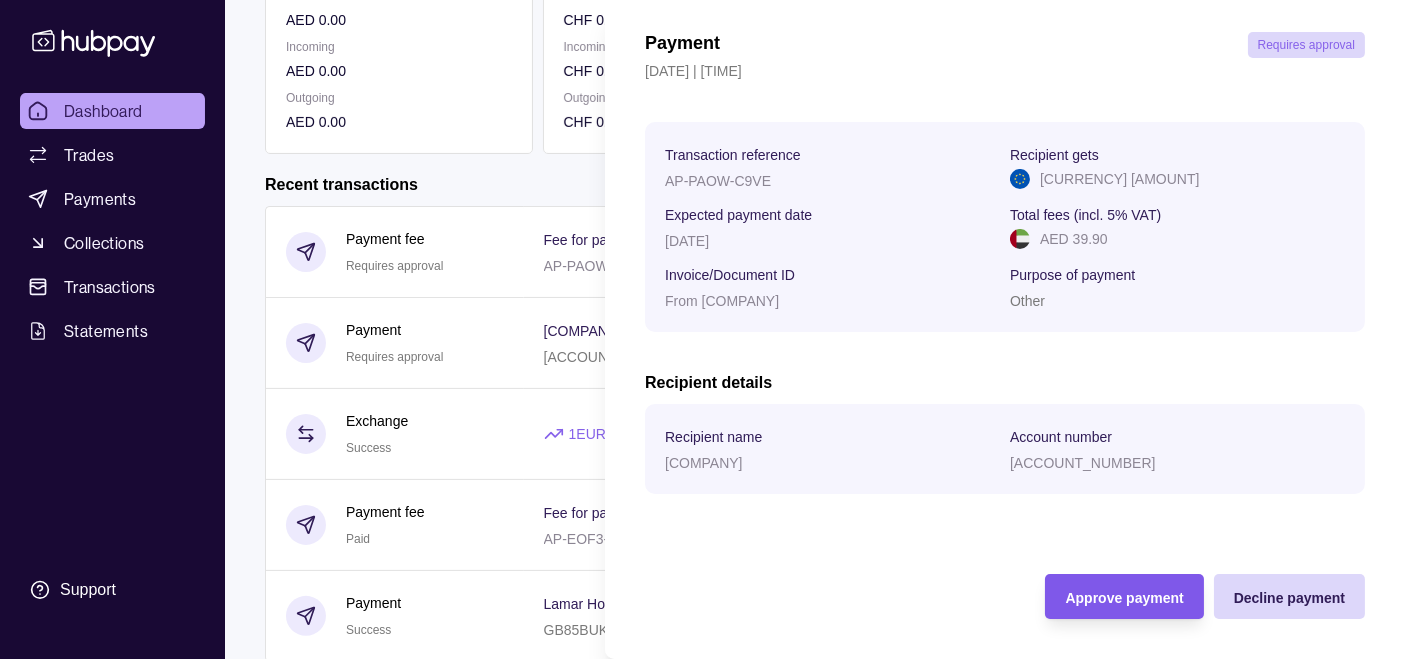 click on "Approve payment" at bounding box center (1124, 598) 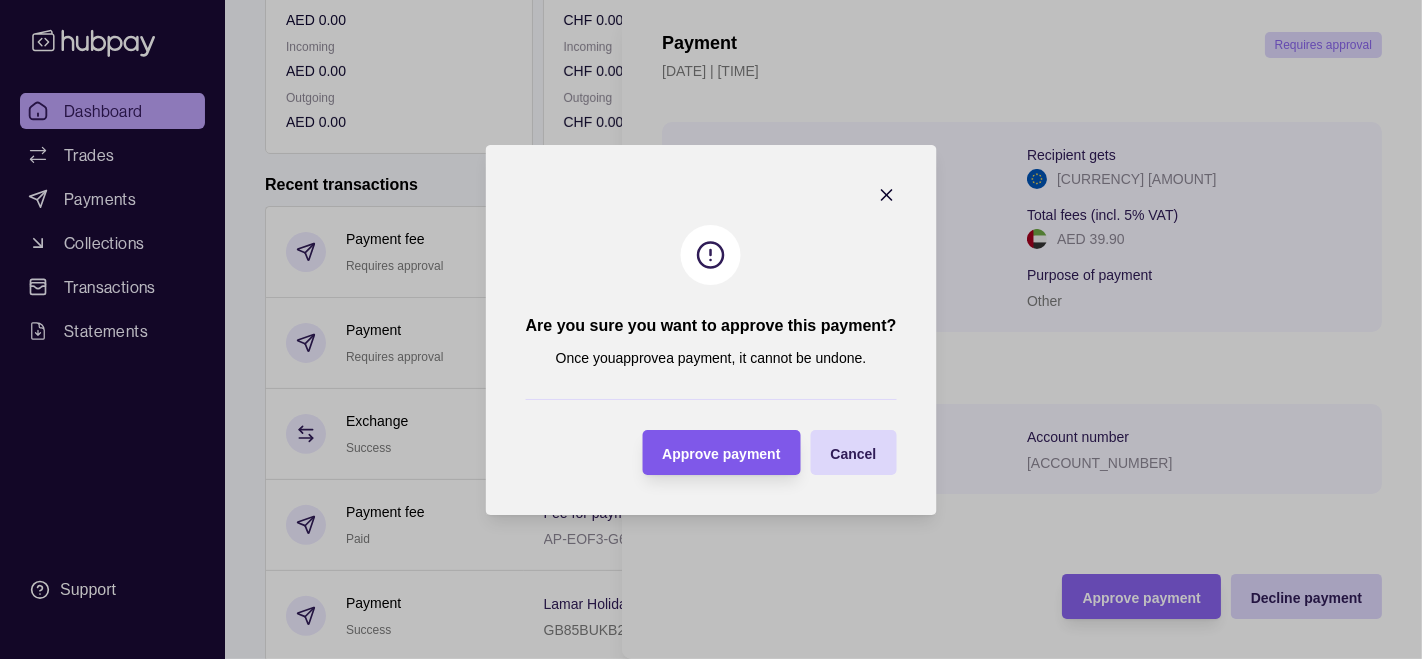 click on "Approve payment" at bounding box center [721, 453] 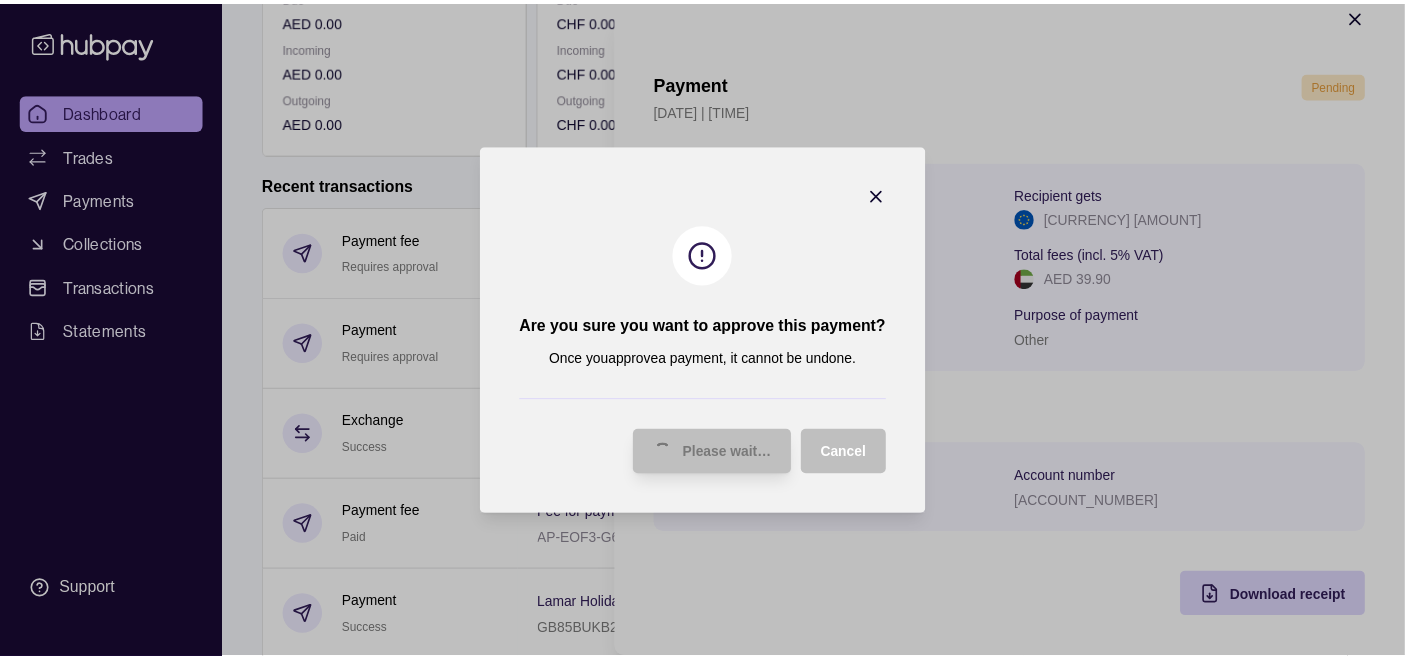 scroll, scrollTop: 35, scrollLeft: 0, axis: vertical 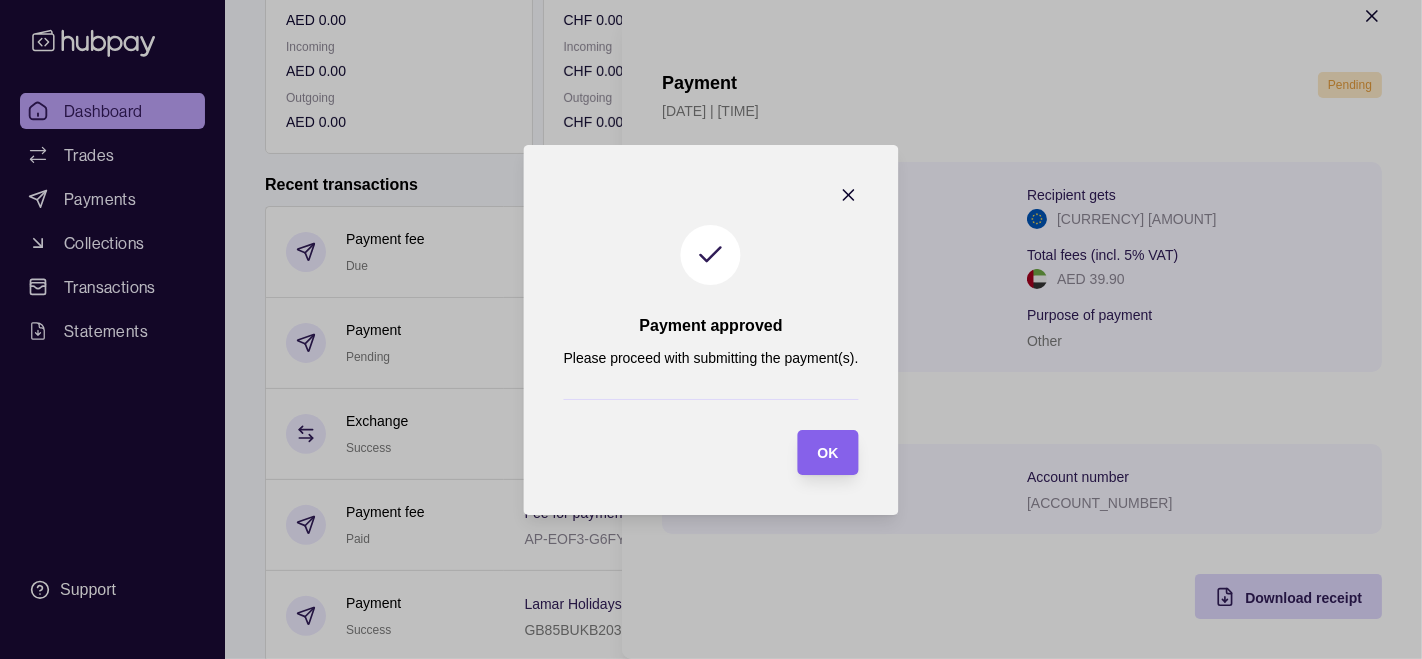 click on "OK" at bounding box center (827, 452) 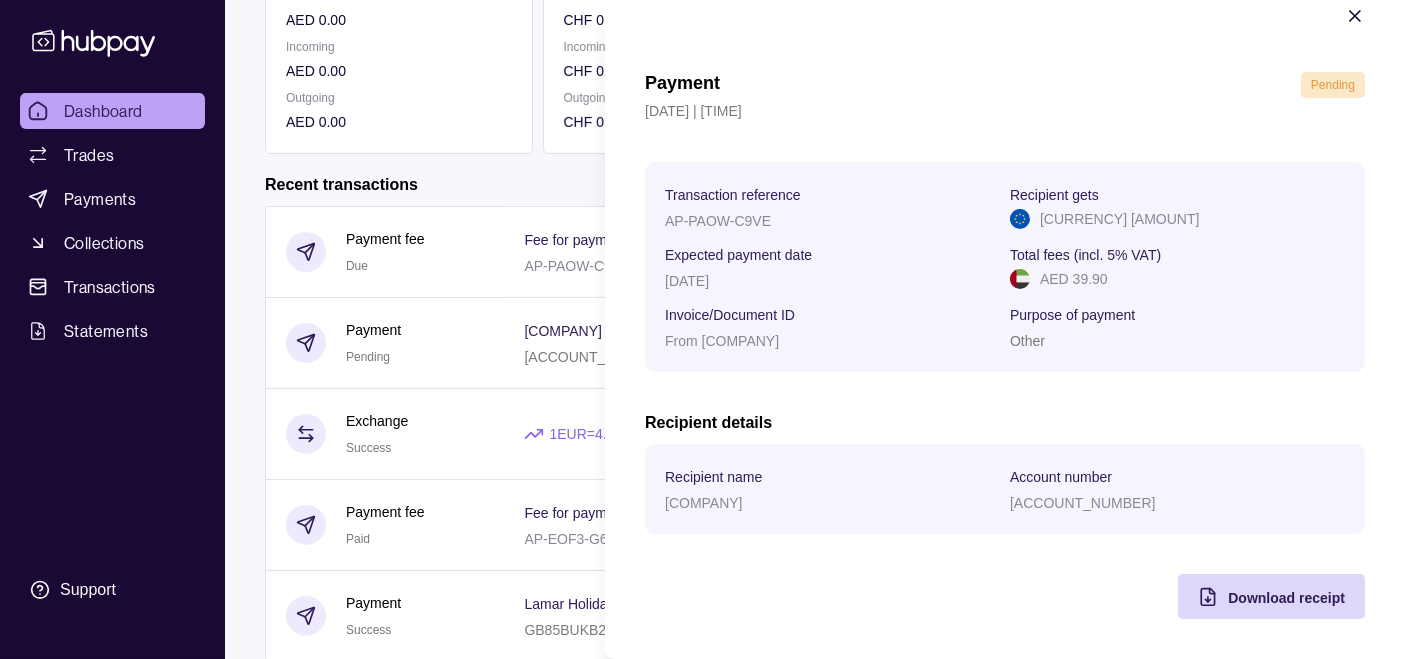 click on "Payment Pending [DATE] | [TIME] Transaction reference [REFERENCE] Recipient gets [CURRENCY] [AMOUNT] Expected payment date [DATE] Total fees (incl. 5% VAT) [CURRENCY] [AMOUNT] Invoice/Document ID From [COMPANY] Purpose of payment Other Recipient details Recipient name [COMPANY] Account number [ACCOUNT_NUMBER] Download receipt" at bounding box center [1005, 345] 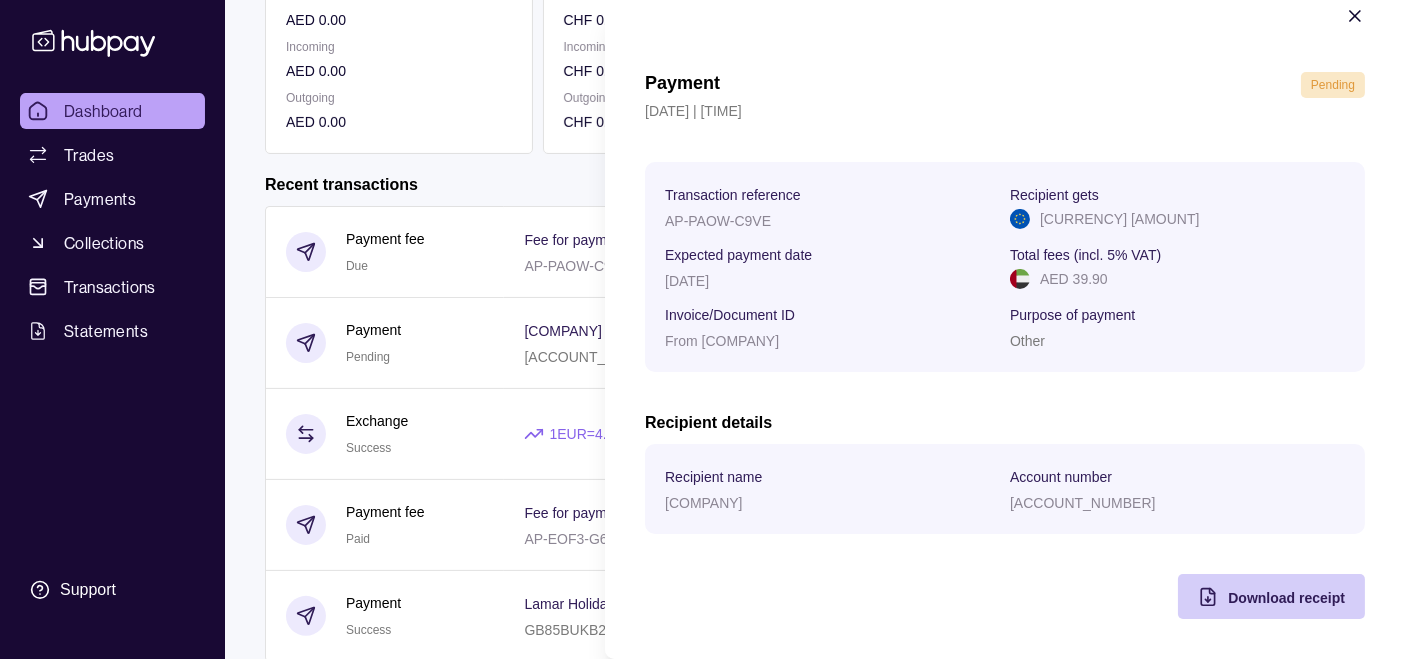 click 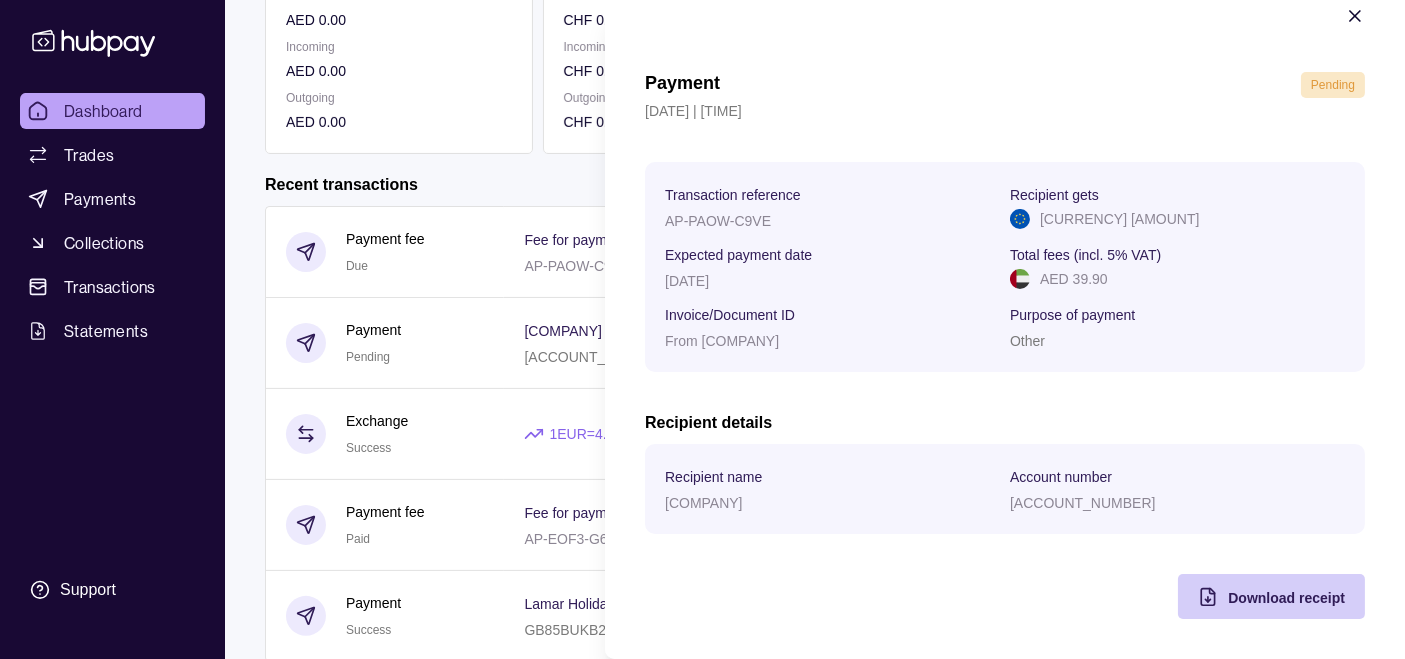 click on "Payment Pending [DATE] | [TIME] Transaction reference [REFERENCE] Recipient gets [CURRENCY] [AMOUNT] Expected payment date [DATE] Total fees (incl. 5% VAT) [CURRENCY] [AMOUNT] Invoice/Document ID From [COMPANY] Purpose of payment Other Recipient details Recipient name [COMPANY] Account number [ACCOUNT_NUMBER] Download receipt" at bounding box center (1005, 345) 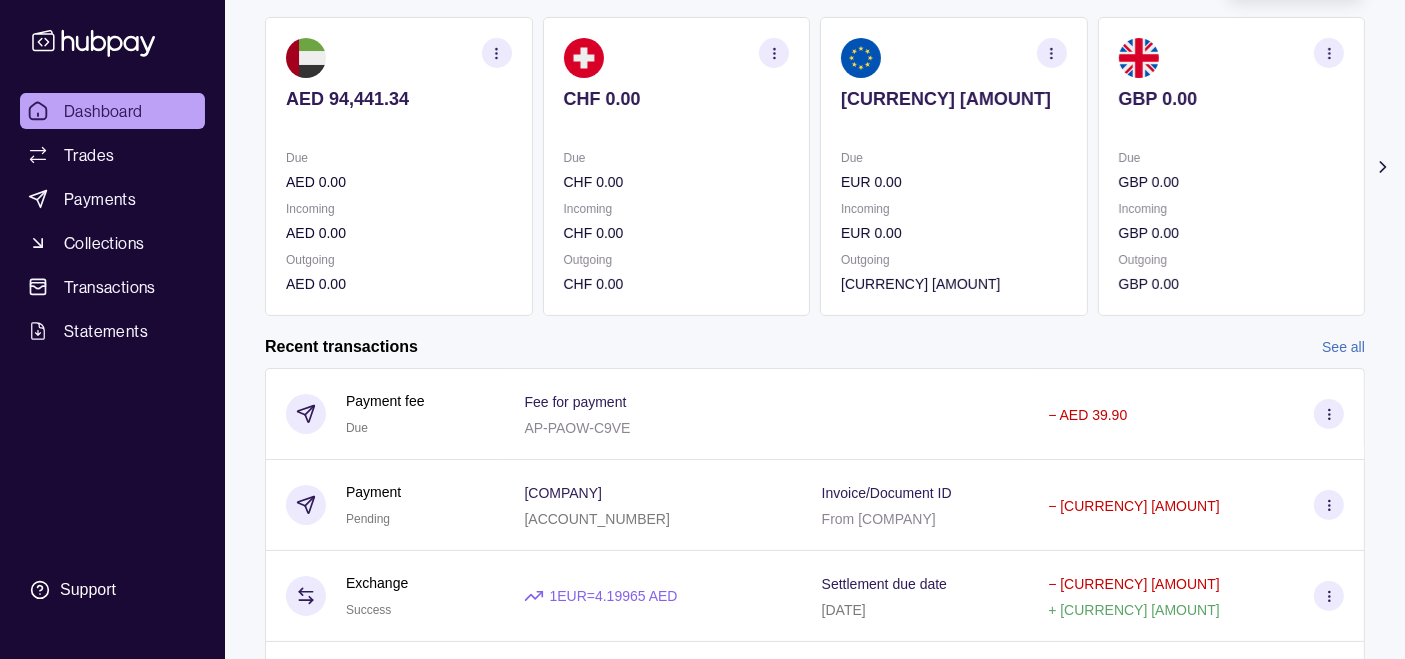 scroll, scrollTop: 211, scrollLeft: 0, axis: vertical 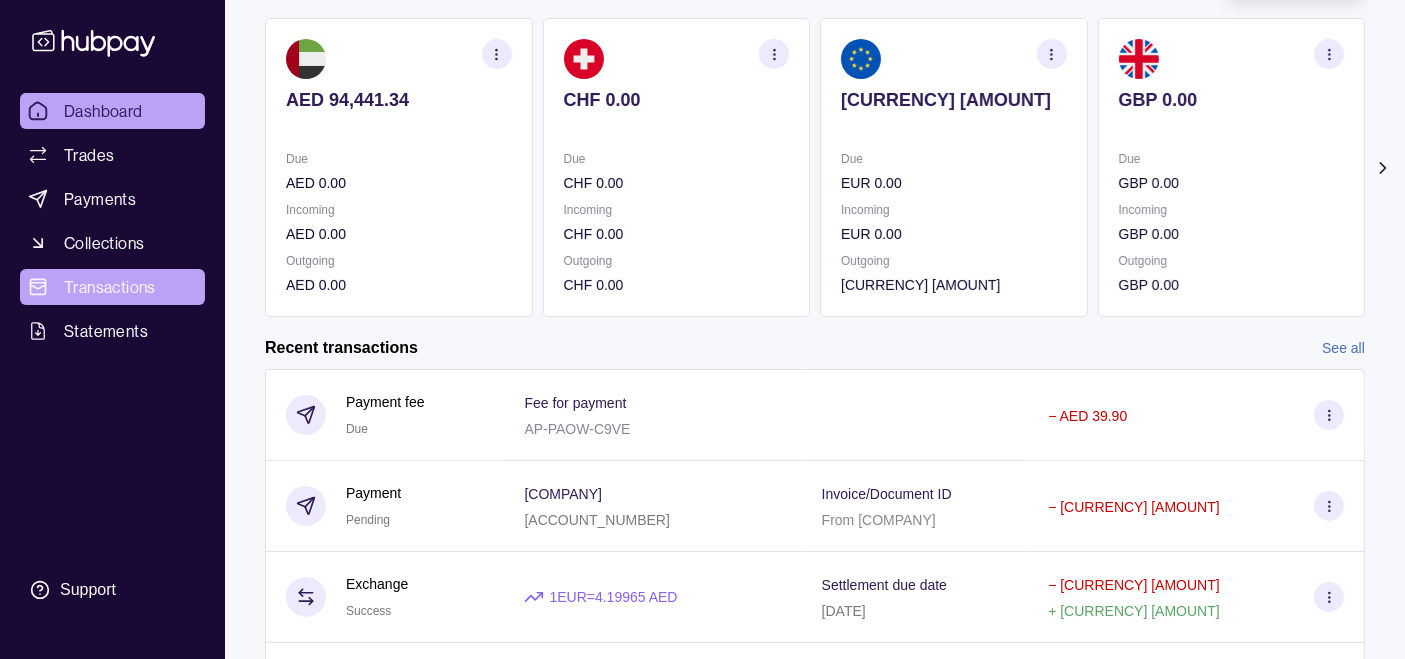 click on "Transactions" at bounding box center [110, 287] 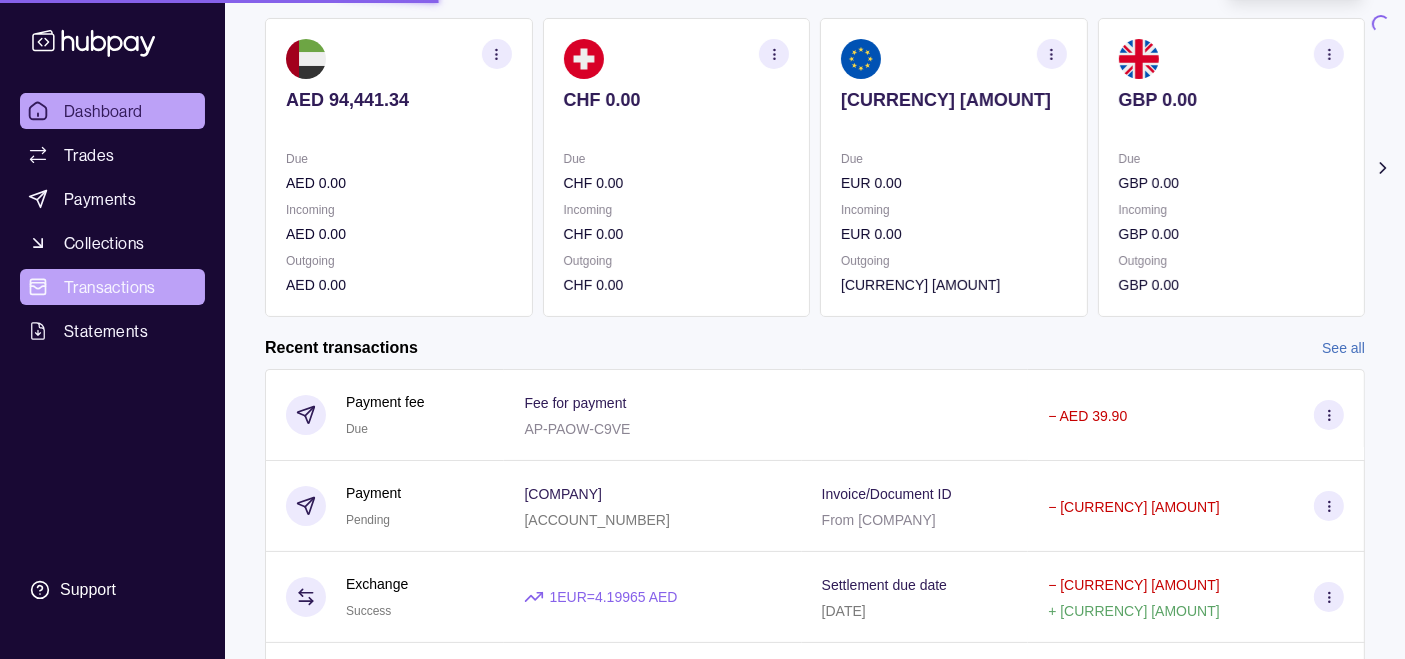 scroll, scrollTop: 0, scrollLeft: 0, axis: both 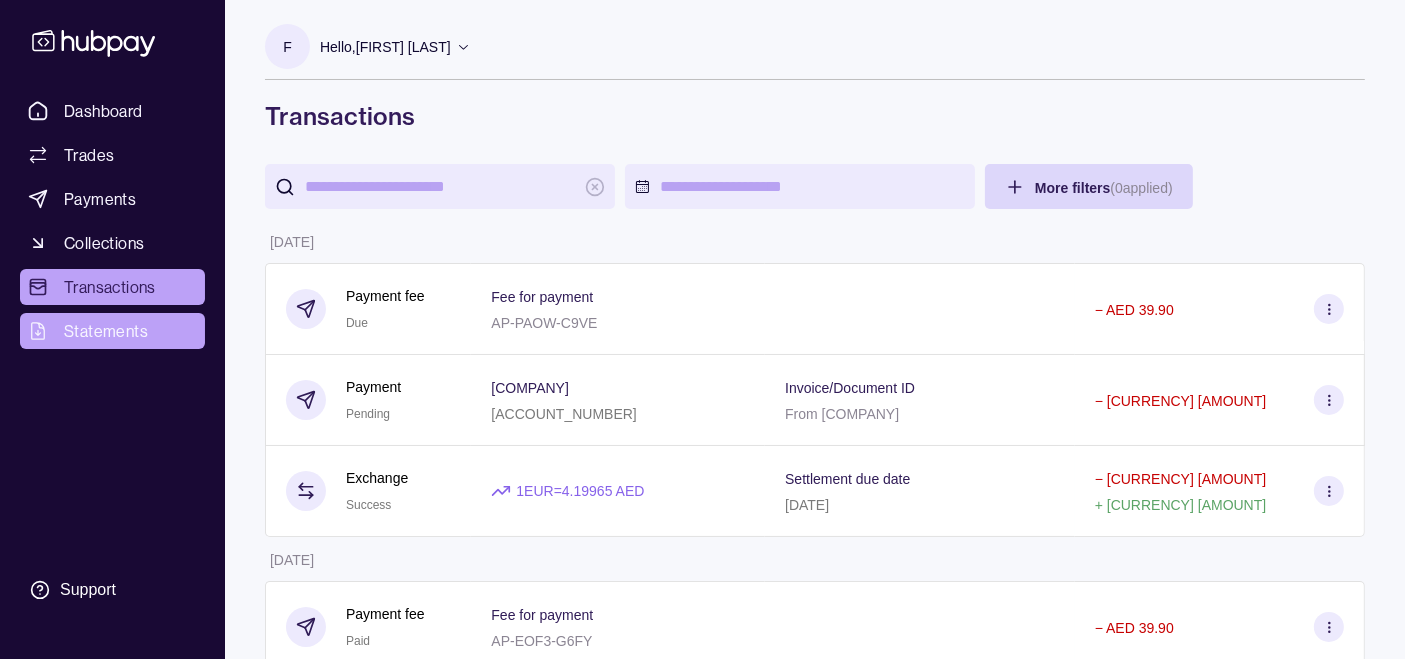 click on "Statements" at bounding box center (106, 331) 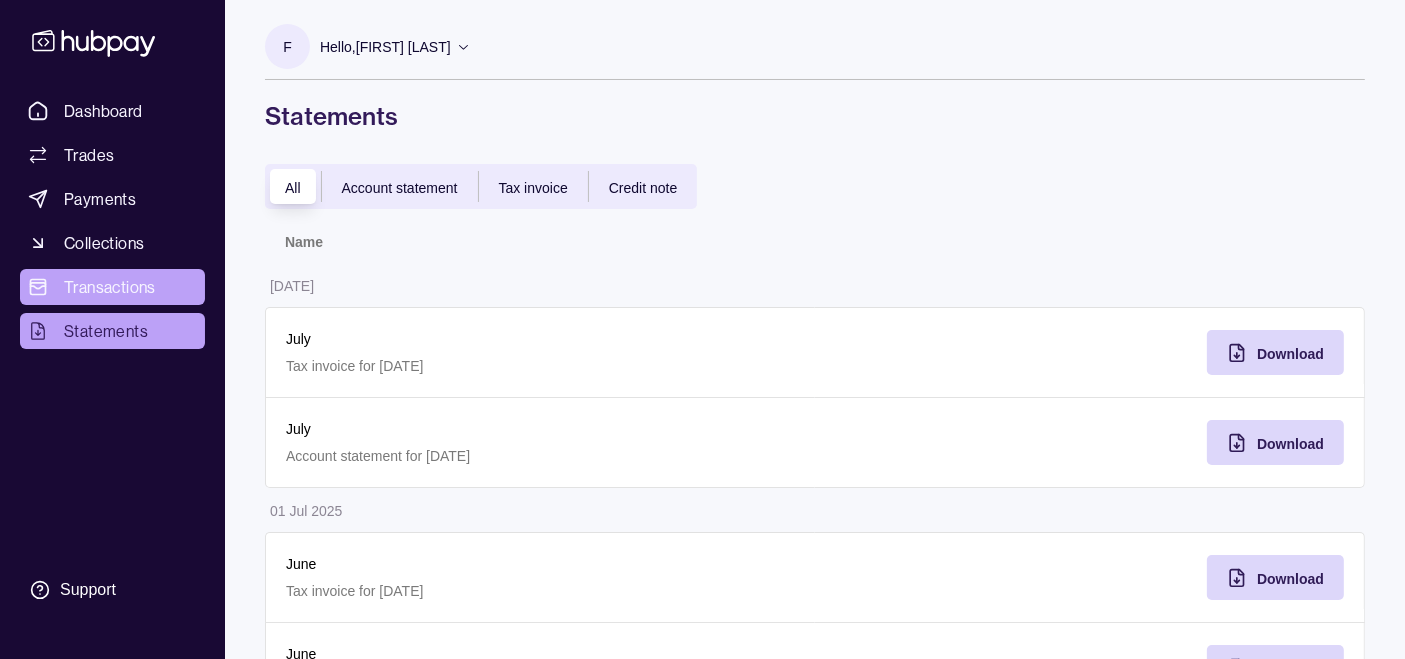 click on "Transactions" at bounding box center (110, 287) 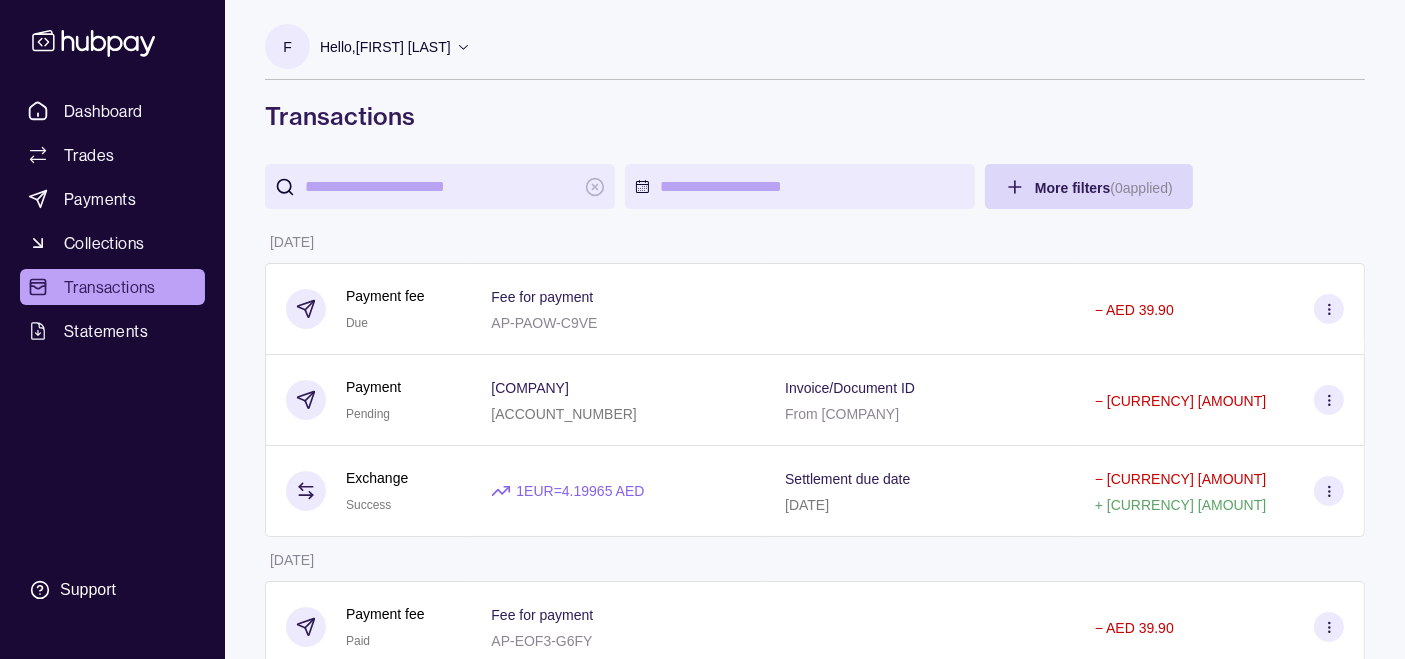 click on "Transactions" at bounding box center [815, 116] 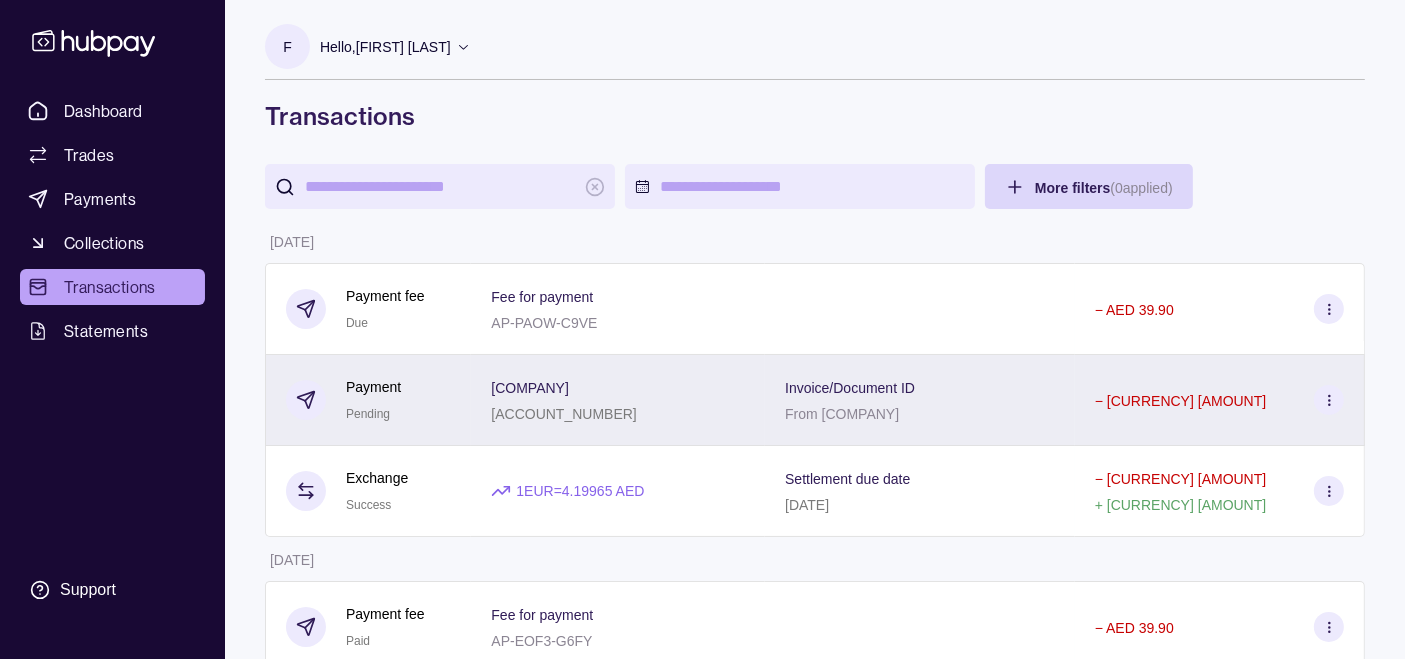 click on "[COMPANY] [ACCOUNT_NUMBER]" at bounding box center (618, 400) 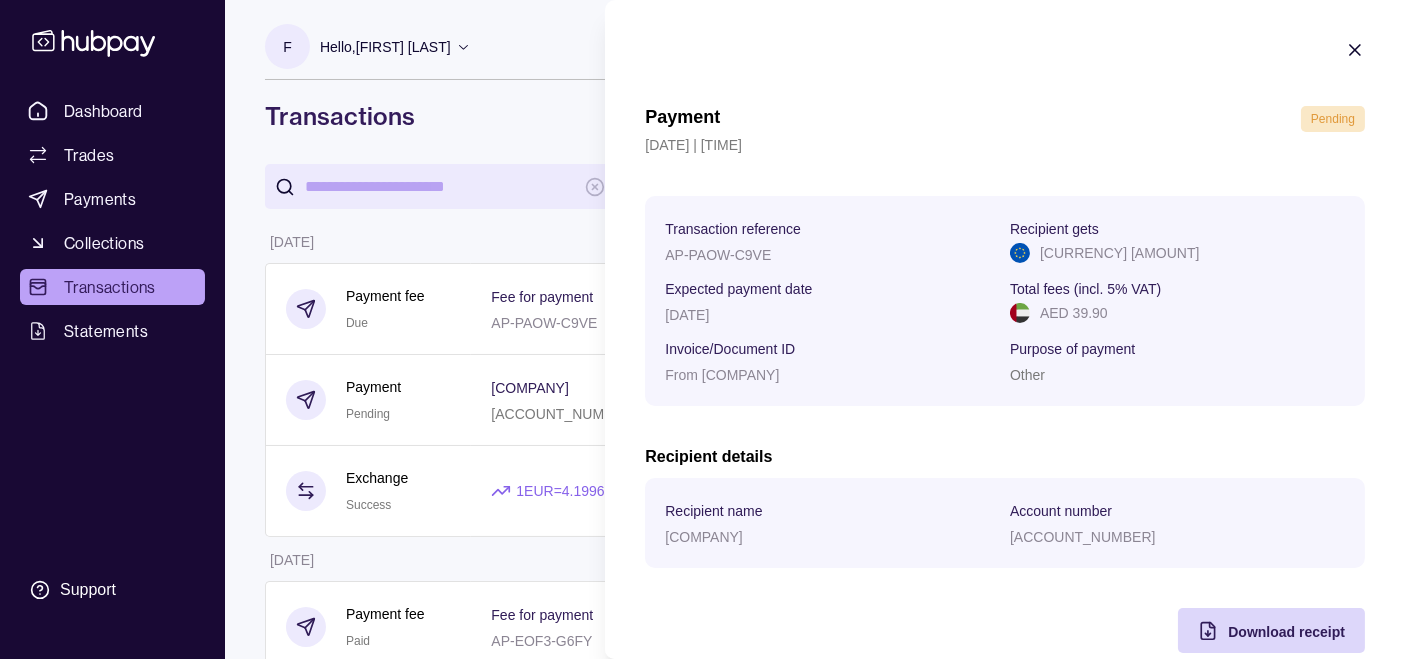 click 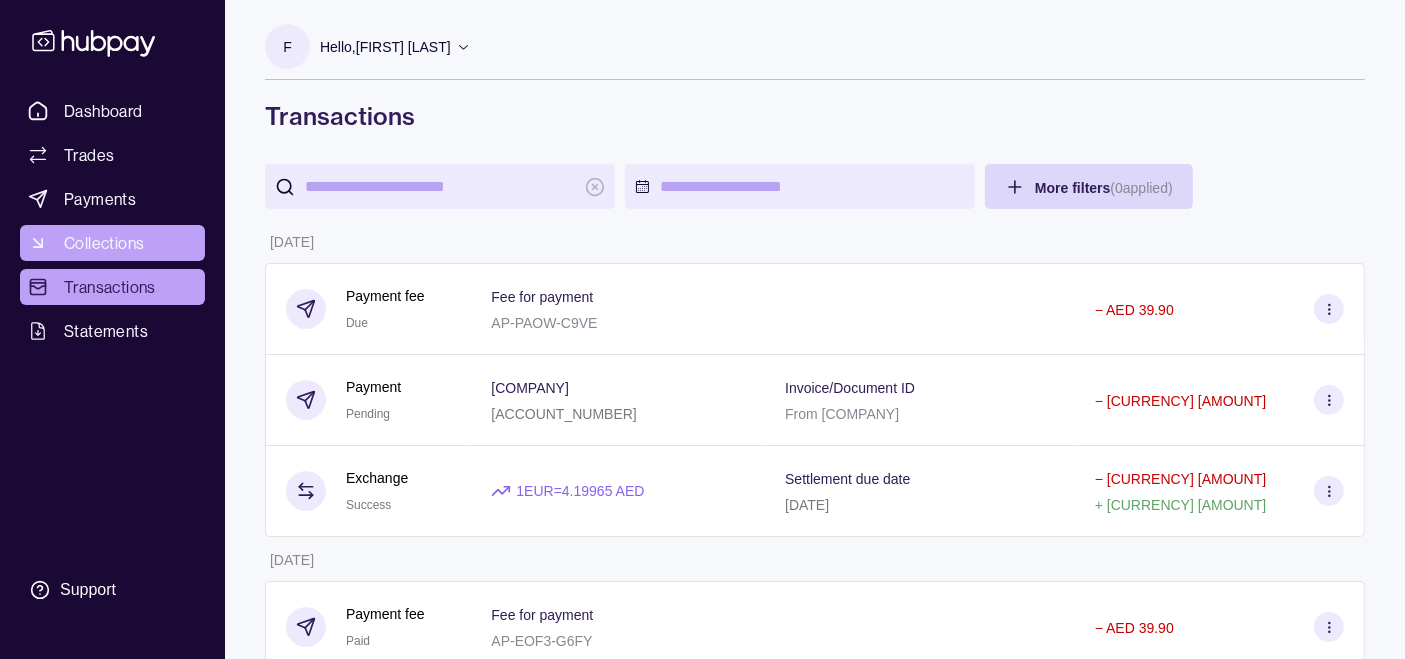 click on "Collections" at bounding box center [104, 243] 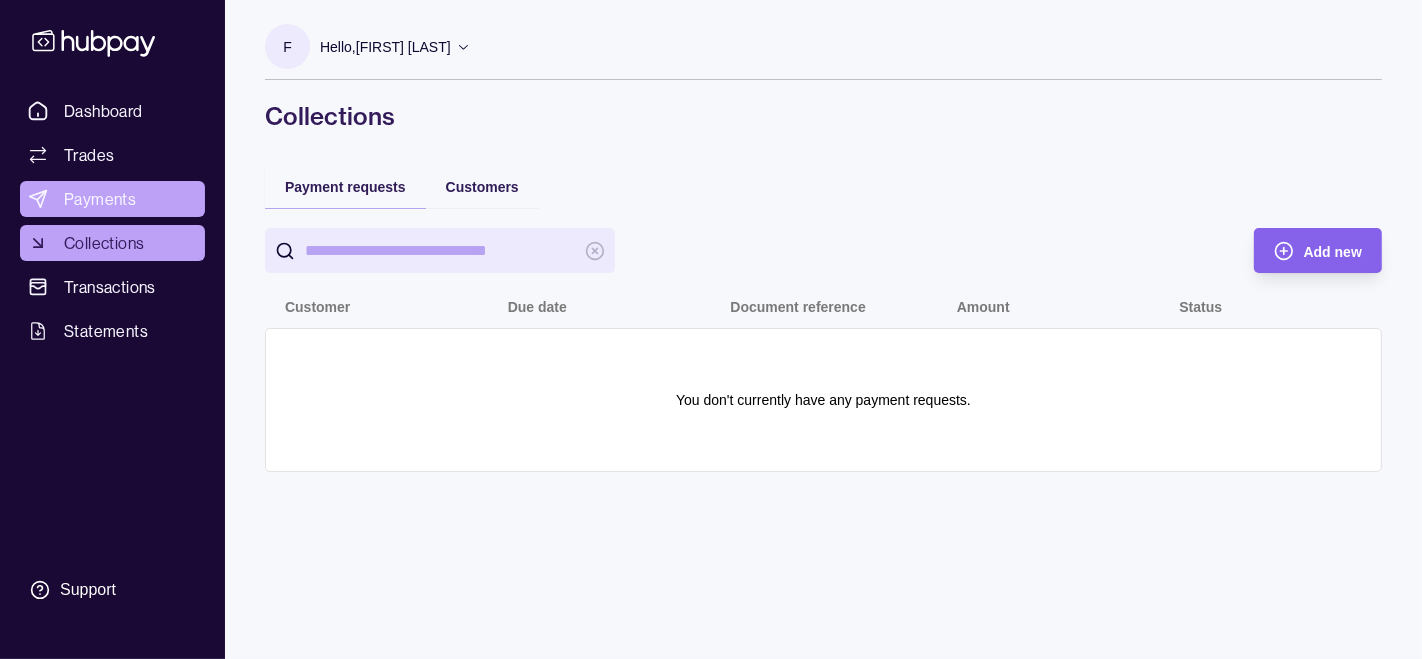 click on "Payments" at bounding box center (100, 199) 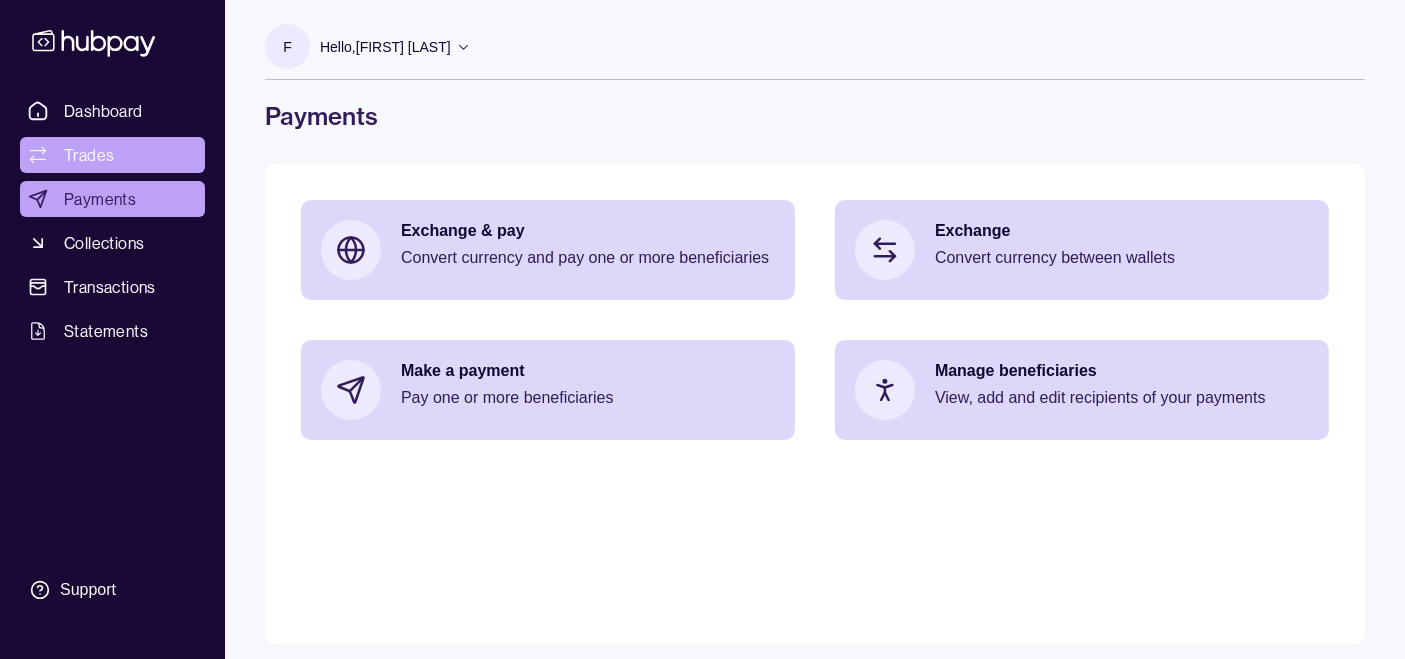 click on "Trades" at bounding box center (112, 155) 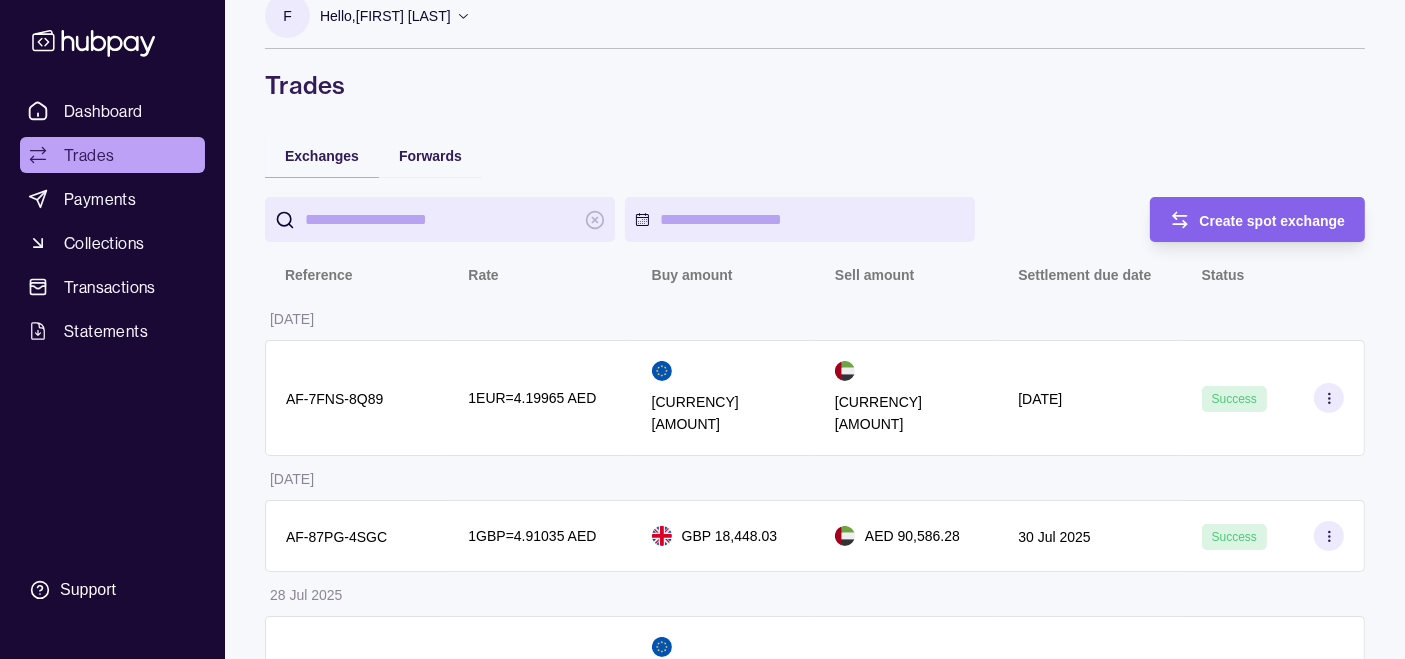 scroll, scrollTop: 0, scrollLeft: 0, axis: both 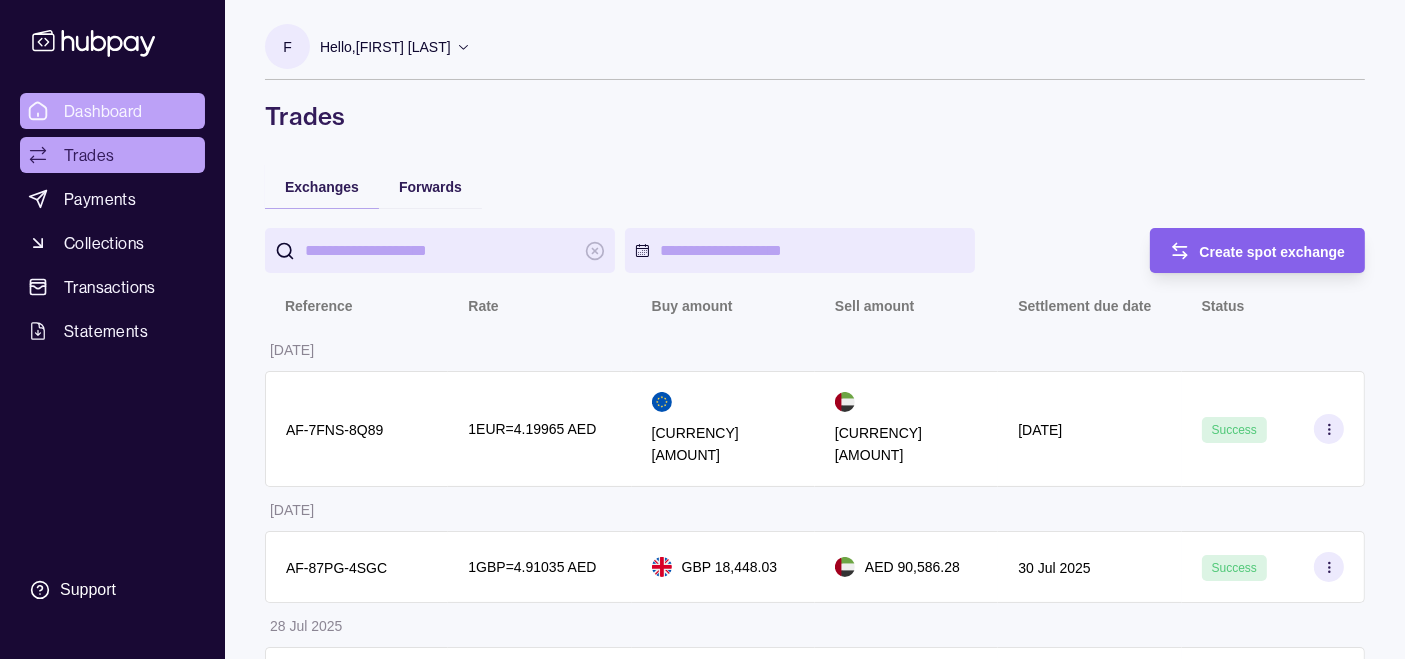 click on "Dashboard" at bounding box center [103, 111] 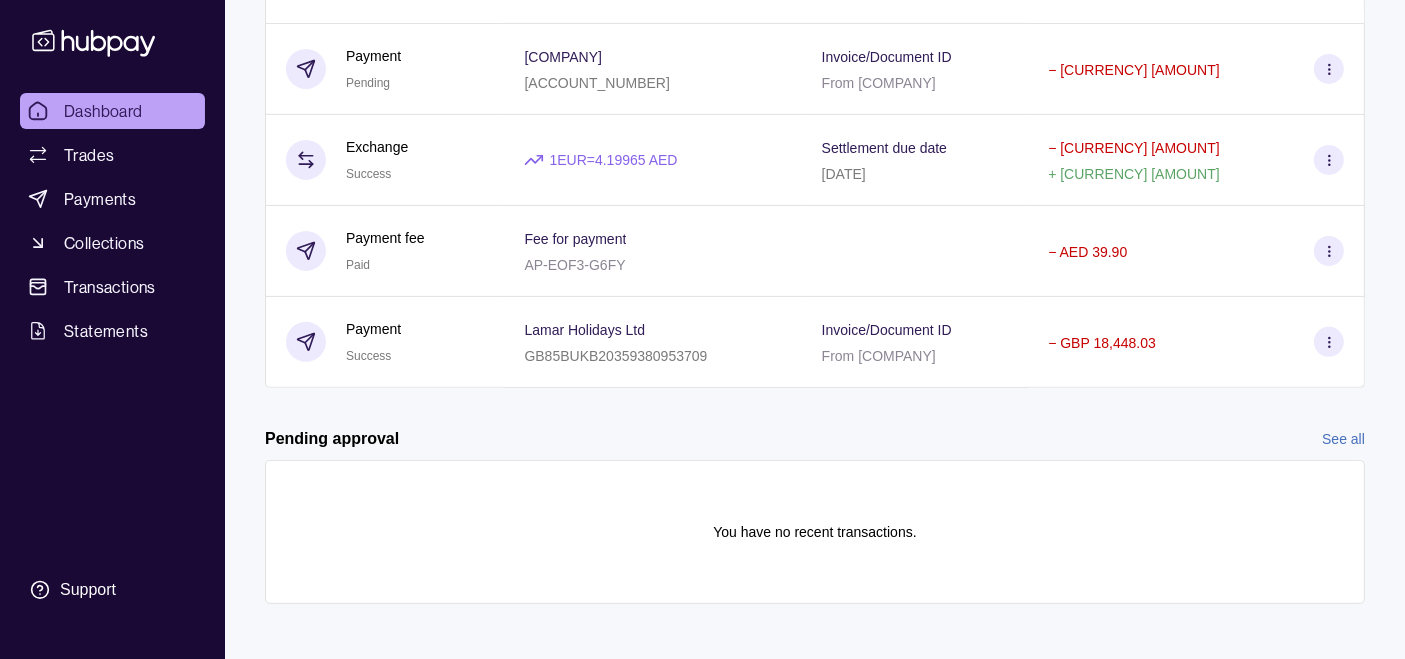scroll, scrollTop: 0, scrollLeft: 0, axis: both 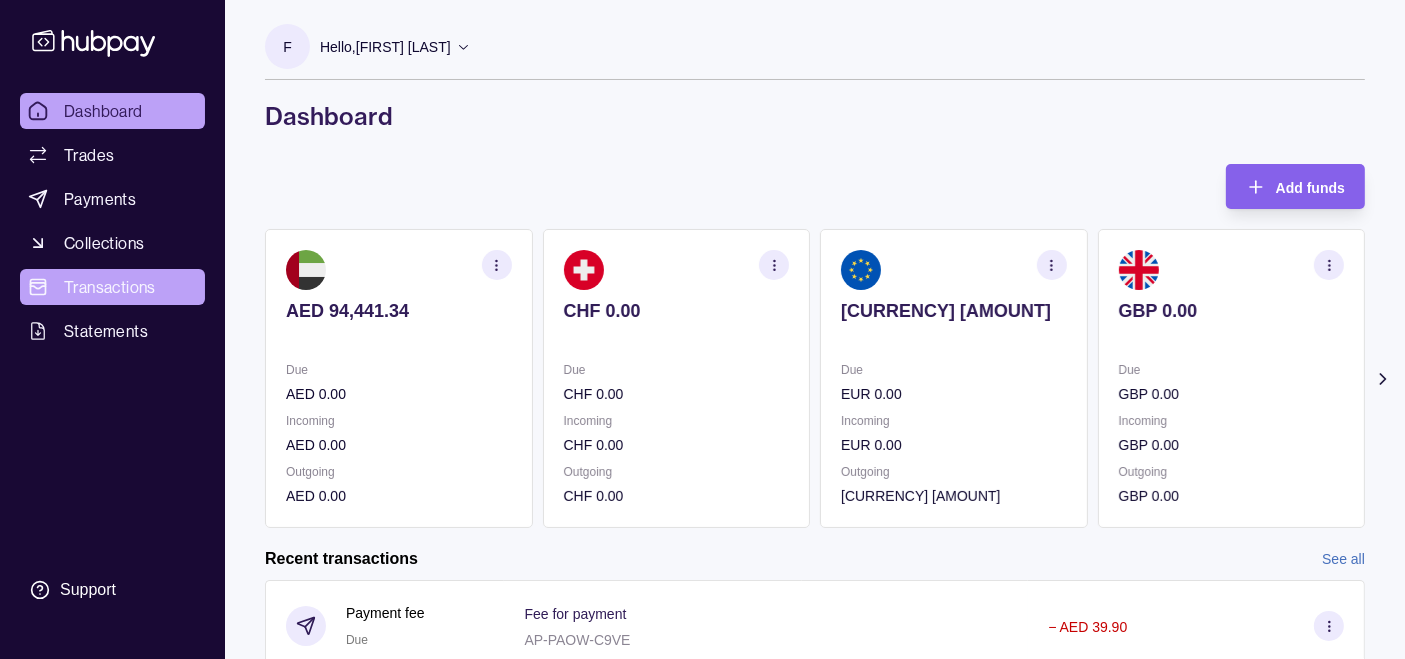 click on "Transactions" at bounding box center [110, 287] 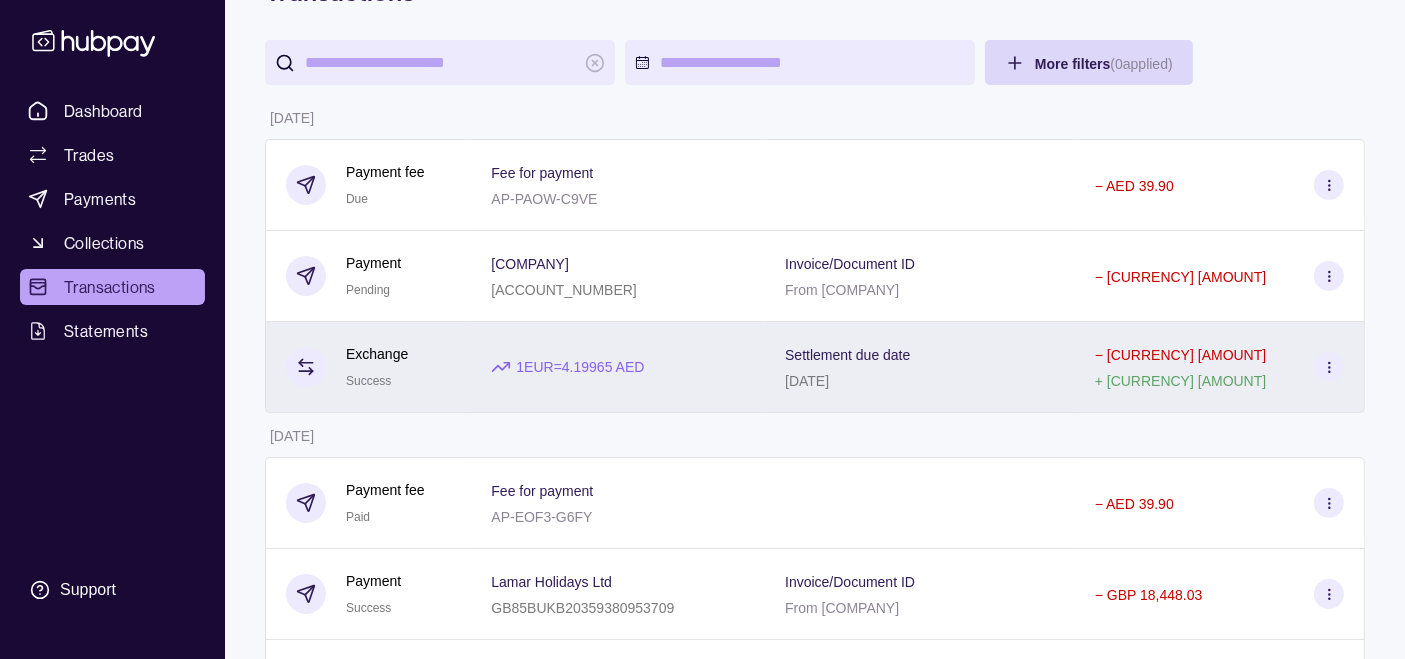 scroll, scrollTop: 0, scrollLeft: 0, axis: both 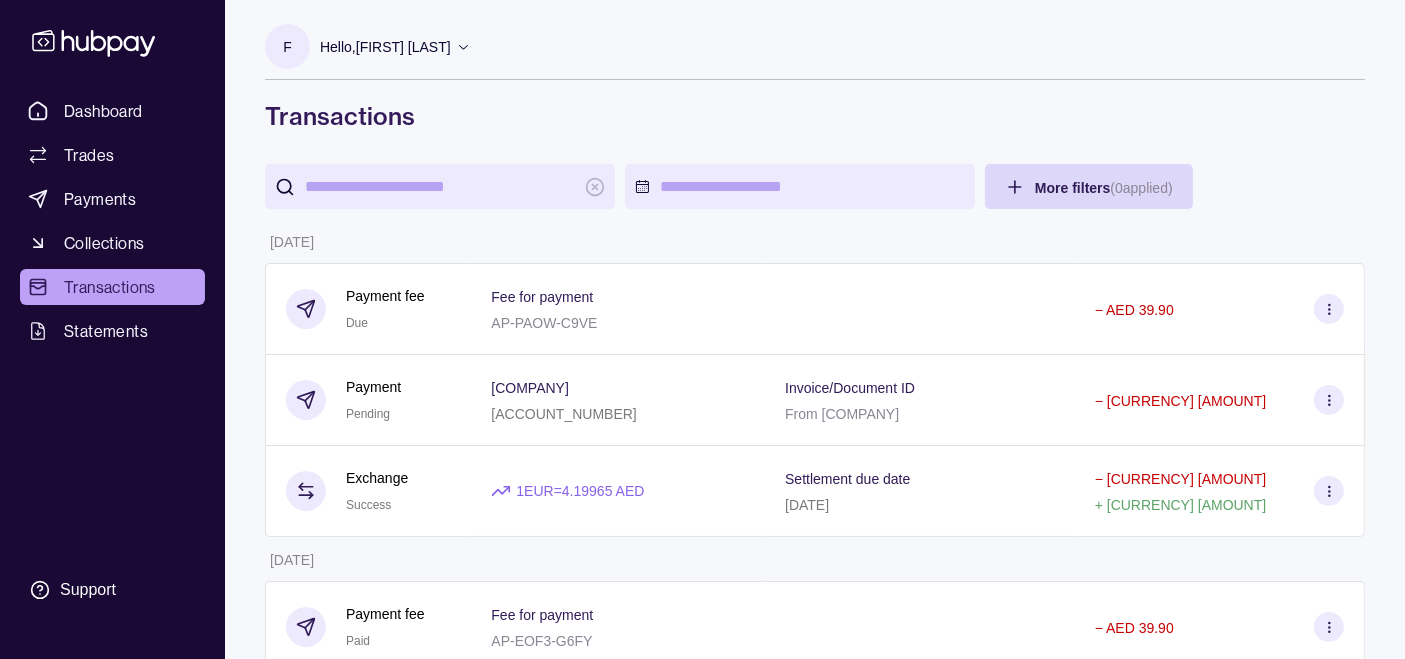 click on "1  [CURRENCY]  =  [RATE]   [CURRENCY]" at bounding box center (567, 491) 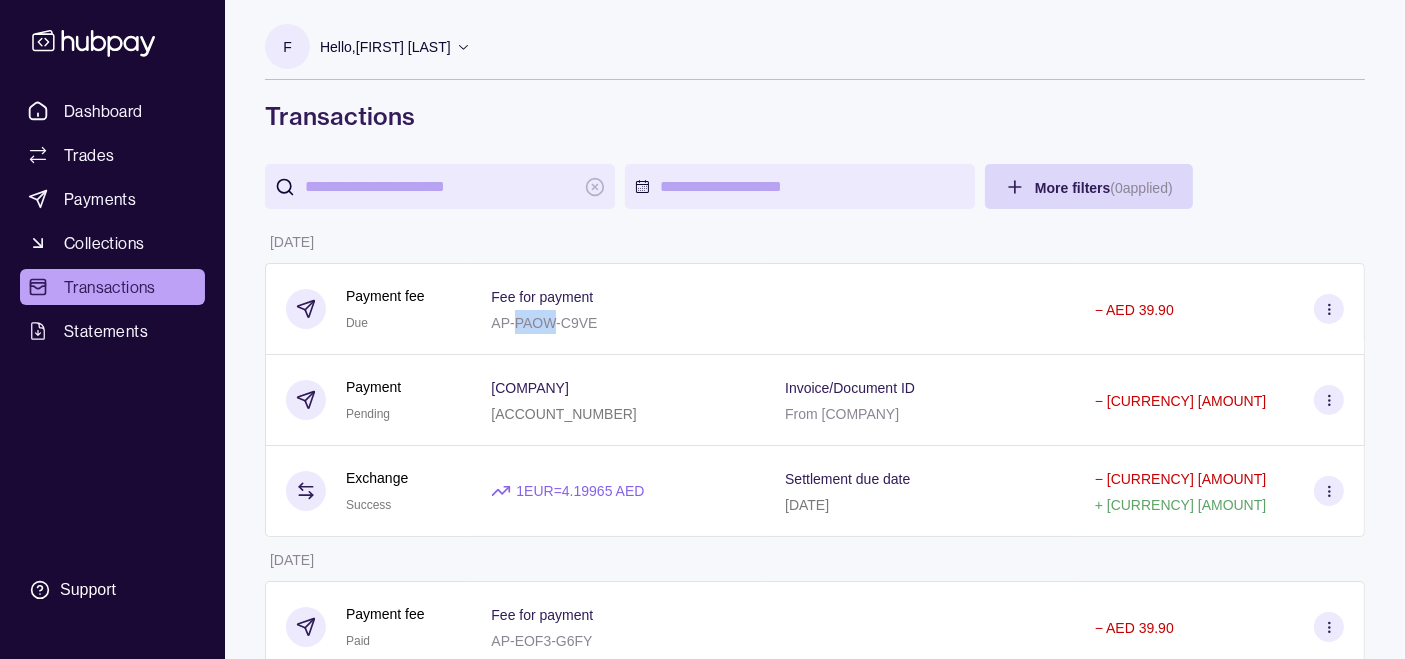 click on "AP-PAOW-C9VE" at bounding box center (544, 322) 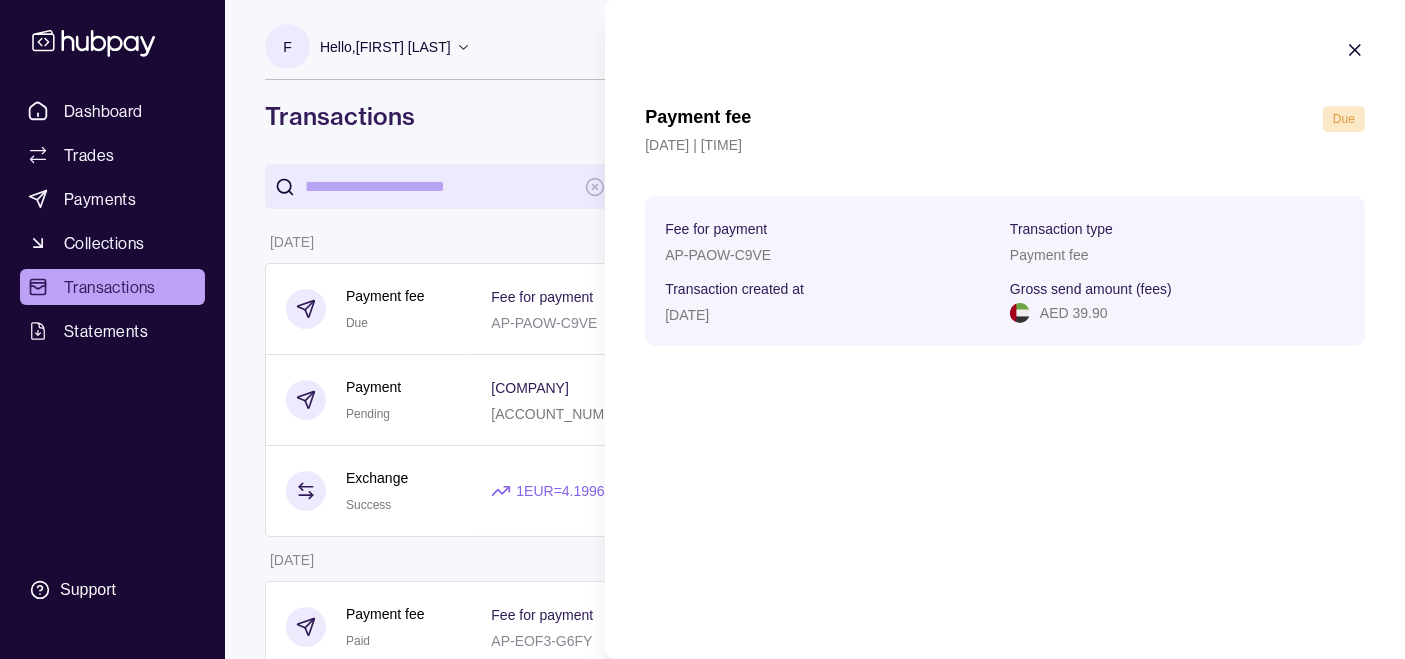 click on "Dashboard Trades Payments Collections Transactions Statements Support F Hello, [FIRST] [LAST] [COMPANY] Account Terms and conditions Privacy policy Sign out Transactions More filters ( 0 applied) Details Amount [DATE] Payment fee Due Fee for payment [REFERENCE] - [CURRENCY] [AMOUNT] Payment Pending [COMPANY] [ACCOUNT_NUMBER] Invoice/Document ID From [COMPANY] - [CURRENCY] [AMOUNT] Exchange Success 1 [CURRENCY] = [RATE] [CURRENCY] Settlement due date [DATE] - [CURRENCY] [AMOUNT] + [CURRENCY] [AMOUNT] [DATE] Payment fee Paid Fee for payment [REFERENCE] - [CURRENCY] [AMOUNT] Payment Success [COMPANY] [ACCOUNT_NUMBER] Invoice/Document ID From [COMPANY] - [CURRENCY] [AMOUNT] Exchange Success 1 [CURRENCY] = [RATE] [CURRENCY] Settlement due date [DATE] - [CURRENCY] [AMOUNT] + [CURRENCY] [AMOUNT] Deposit Success Sender account [ACCOUNT_NUMBER] Sender name [COMPANY] + [CURRENCY] [AMOUNT] [DATE] Payment fee Paid Fee for payment [REFERENCE] - [CURRENCY] [AMOUNT] -" at bounding box center [702, 1152] 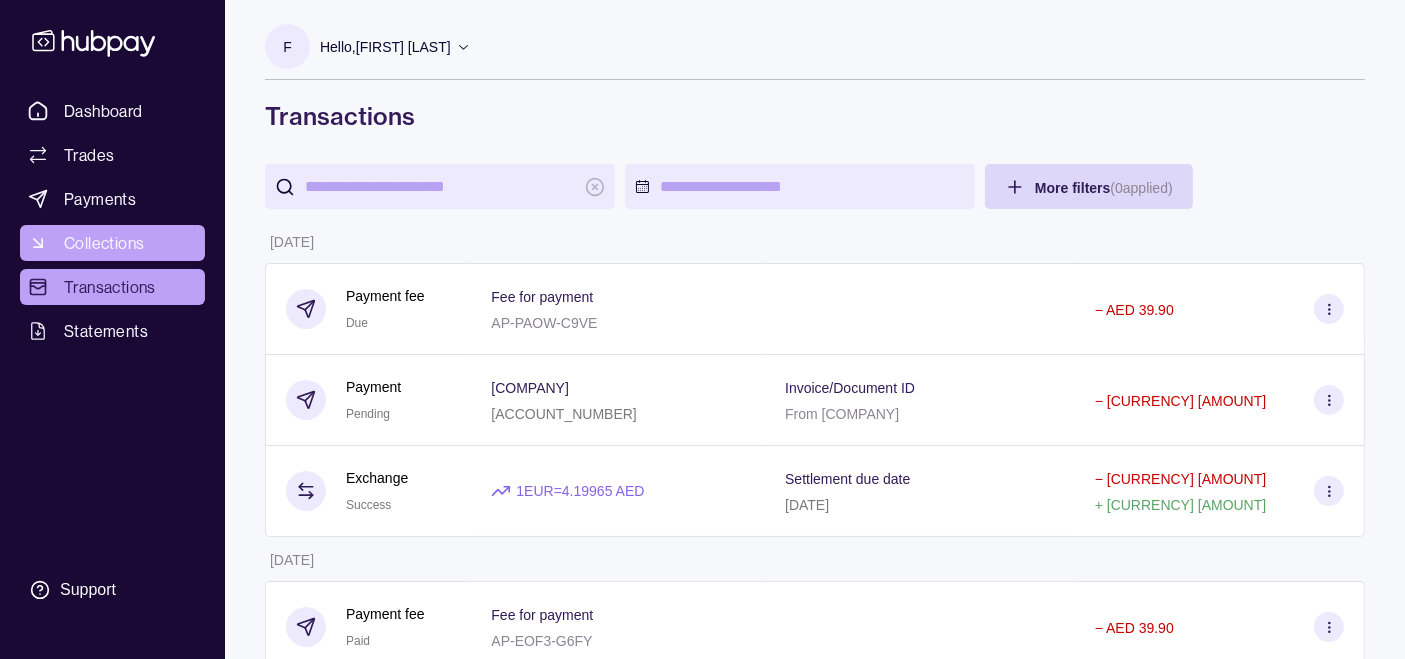 click on "Collections" at bounding box center [104, 243] 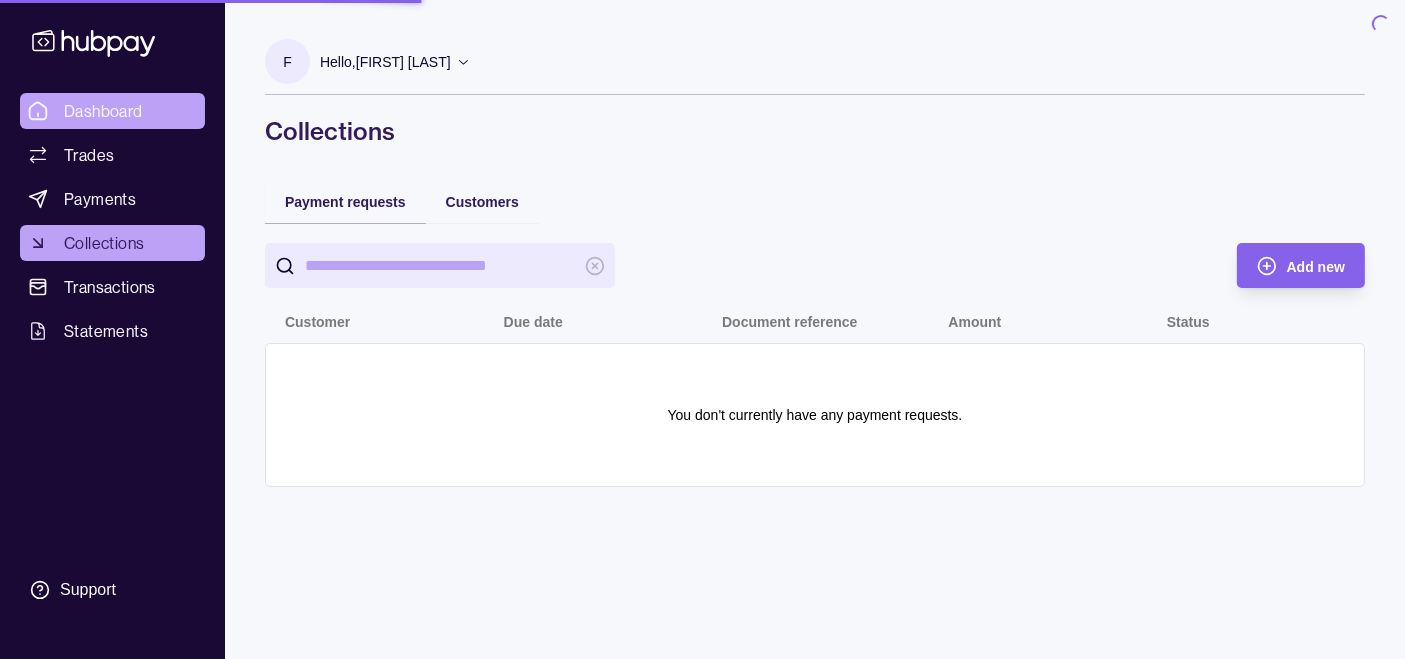 click on "Dashboard" at bounding box center [103, 111] 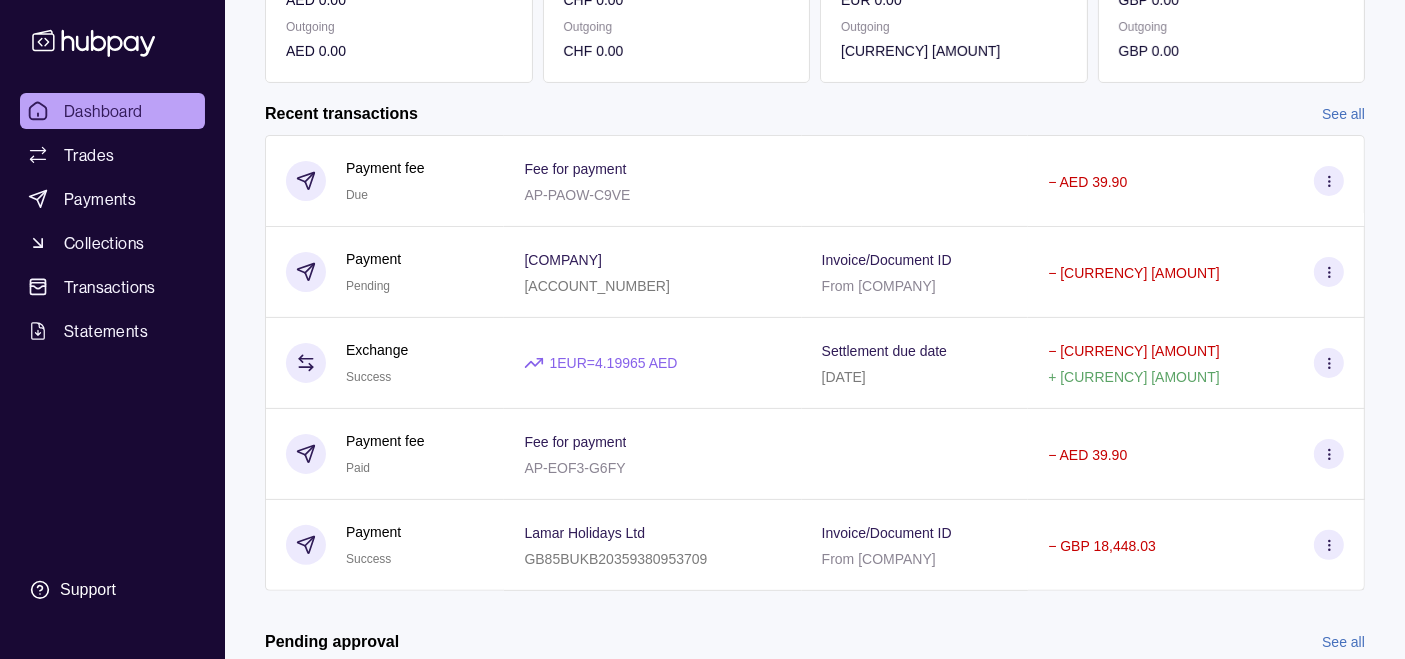 scroll, scrollTop: 0, scrollLeft: 0, axis: both 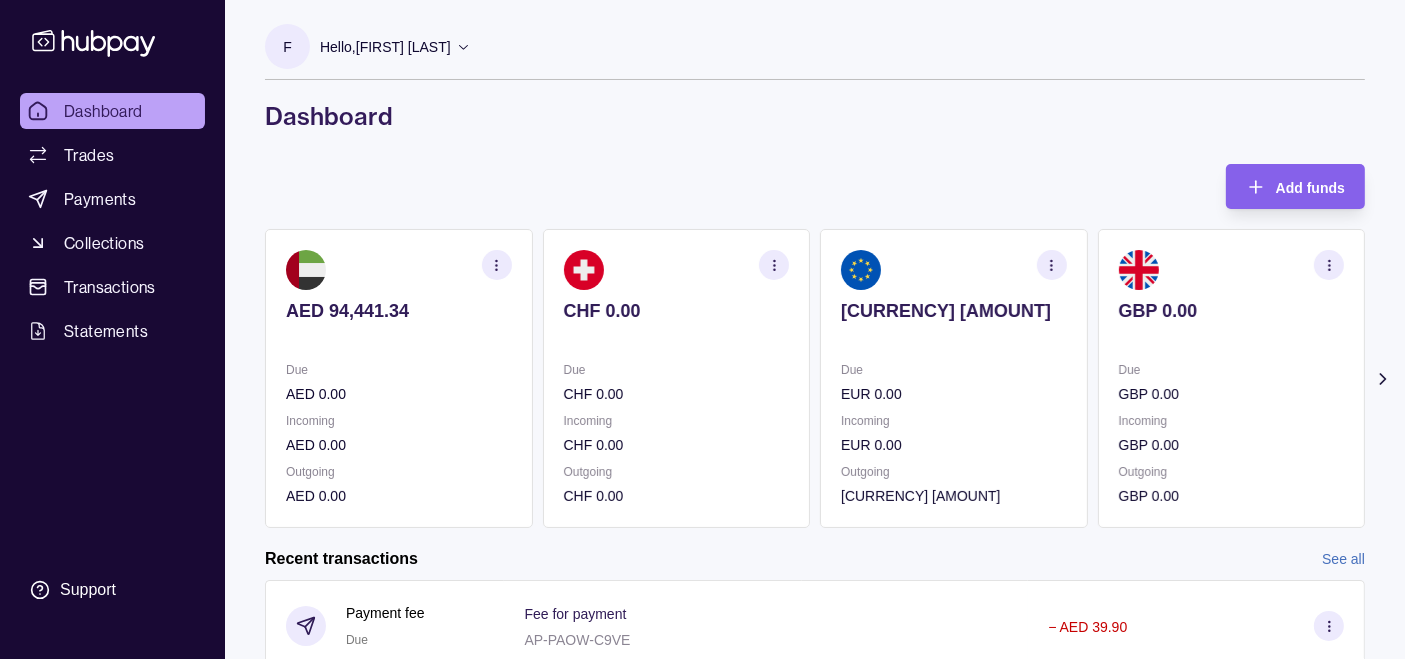click on "Hello, [FIRST] [LAST]" at bounding box center [395, 47] 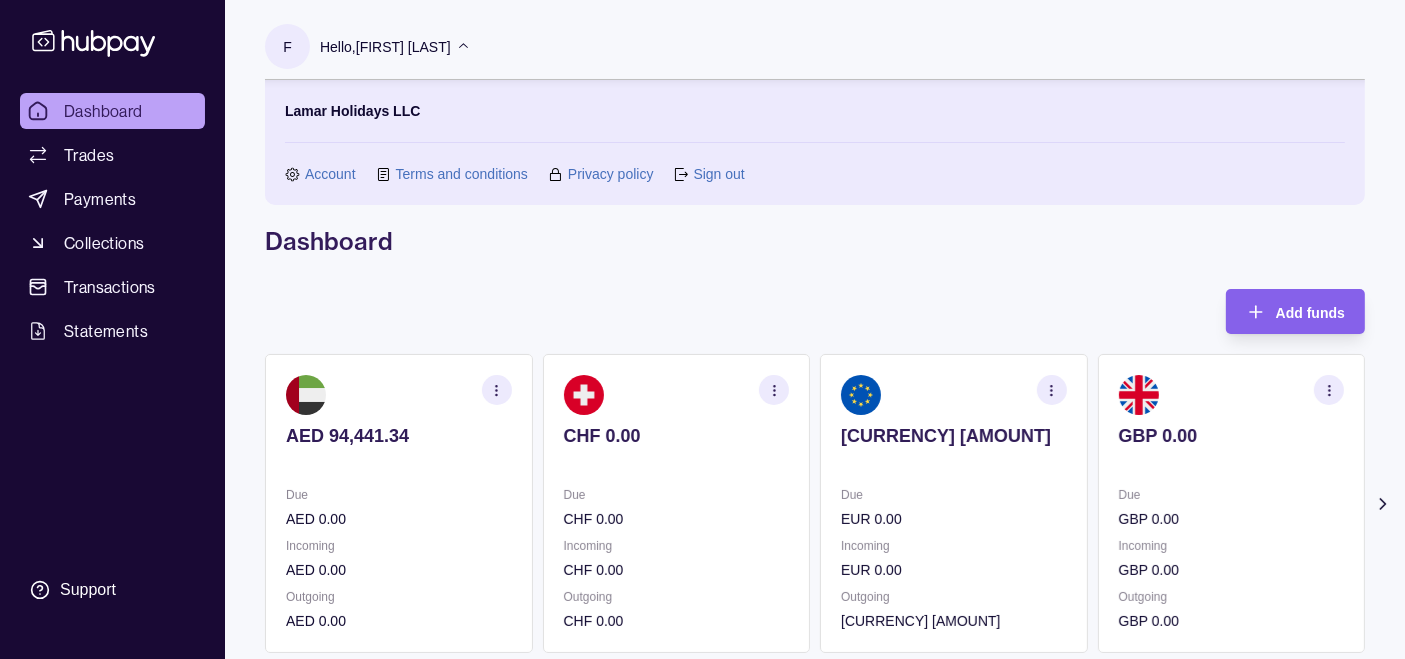 click on "Sign out" at bounding box center (718, 174) 